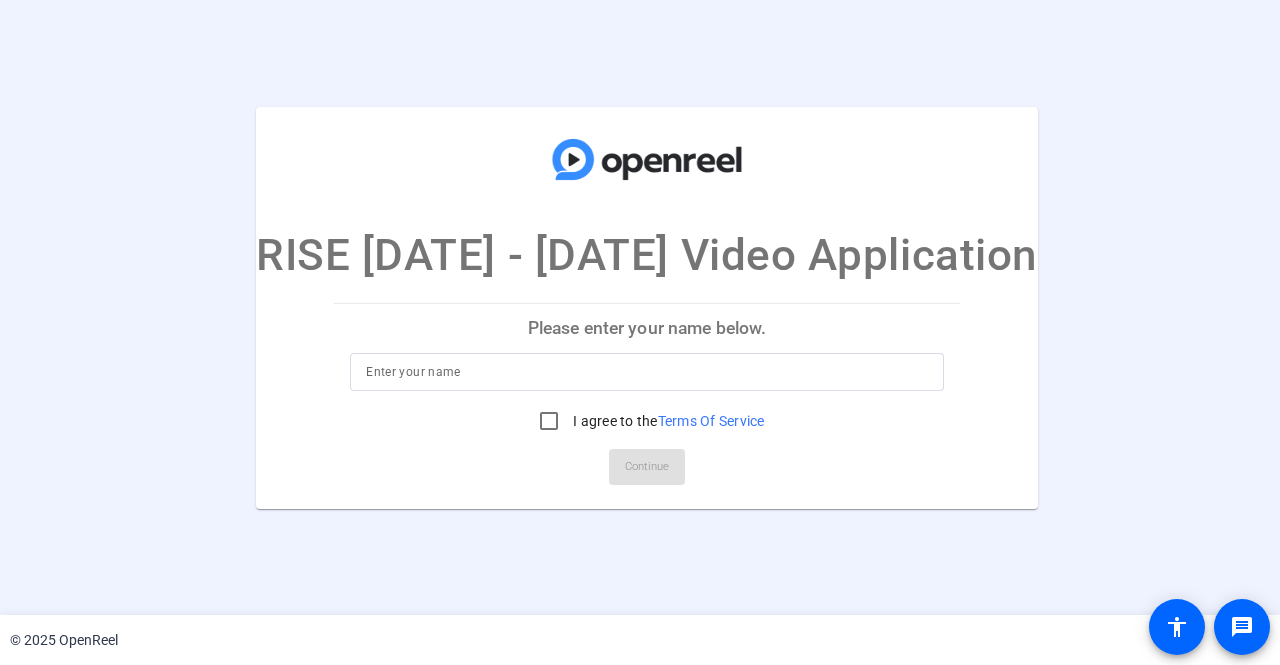 scroll, scrollTop: 0, scrollLeft: 0, axis: both 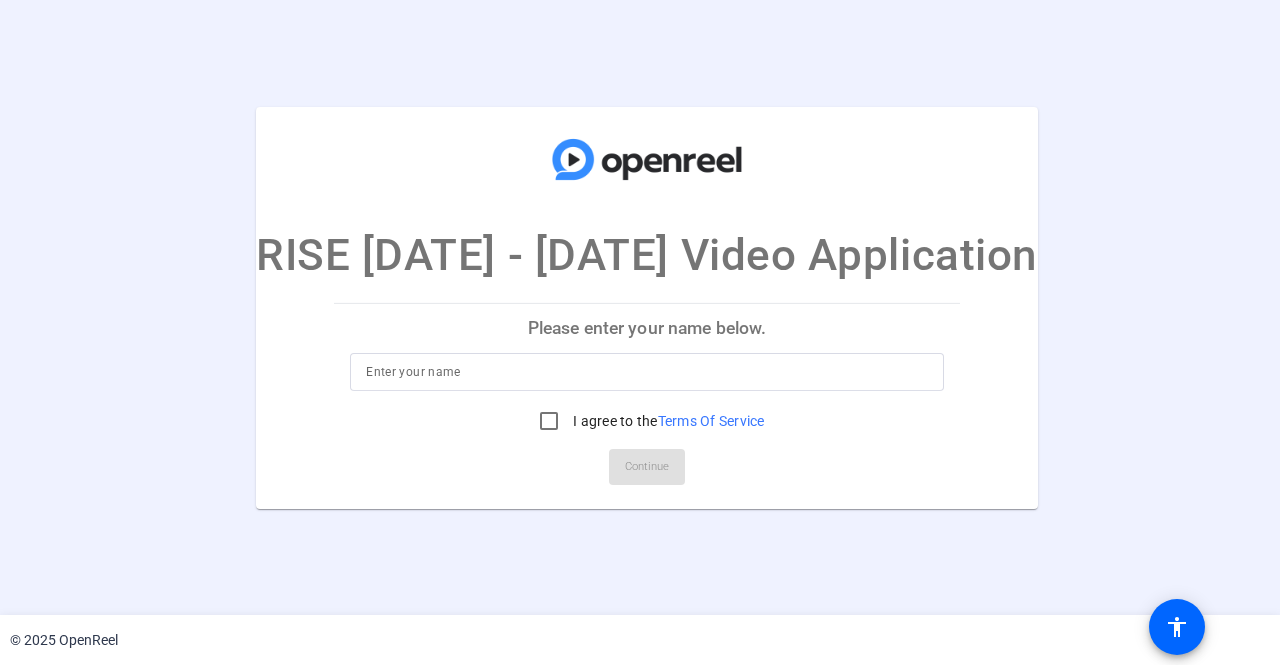 click at bounding box center [647, 372] 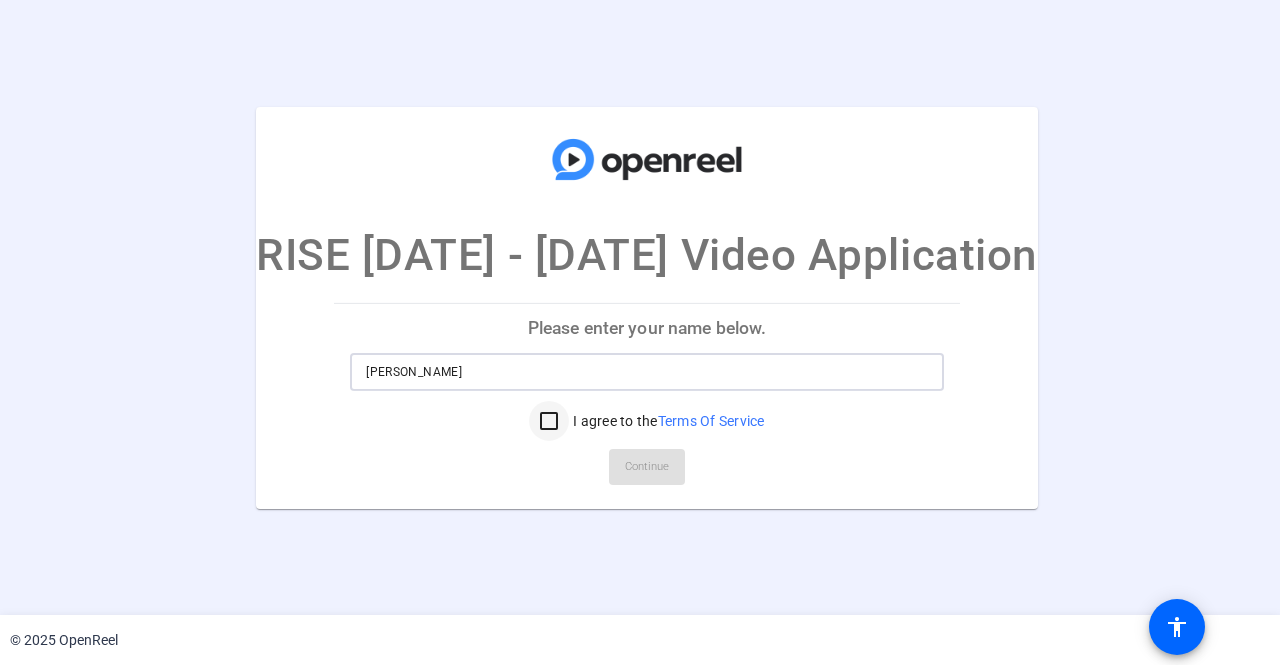 type on "[PERSON_NAME]" 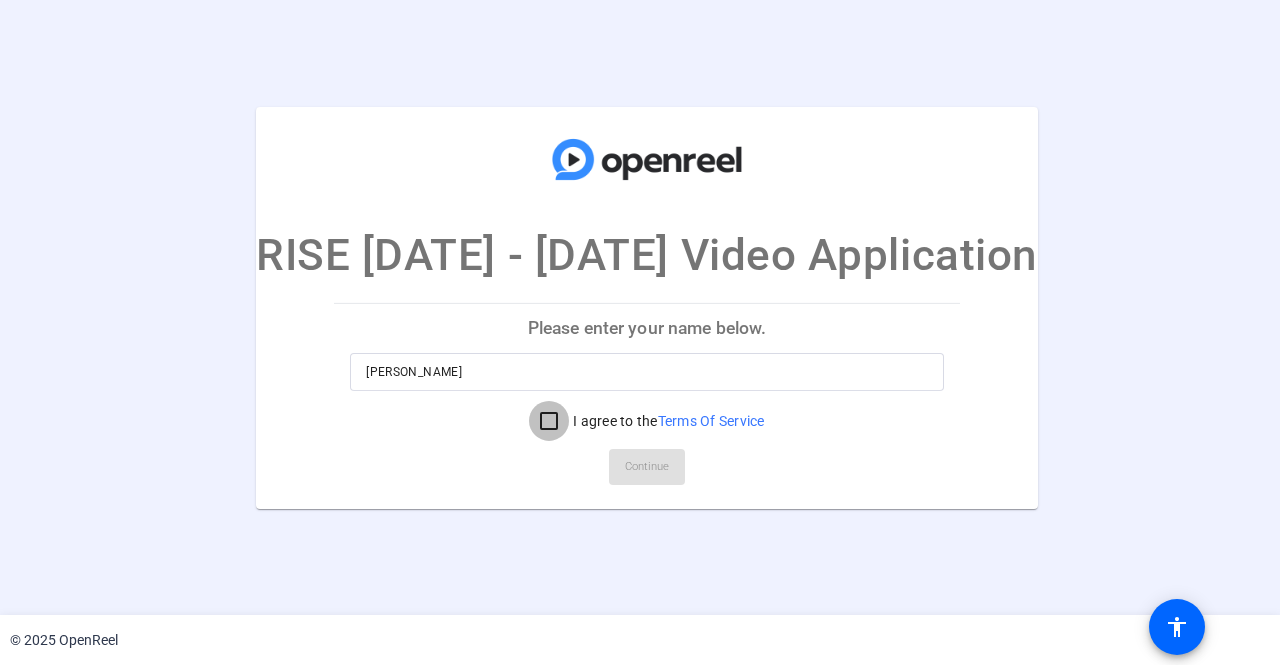 click on "I agree to the  Terms Of Service" at bounding box center [549, 421] 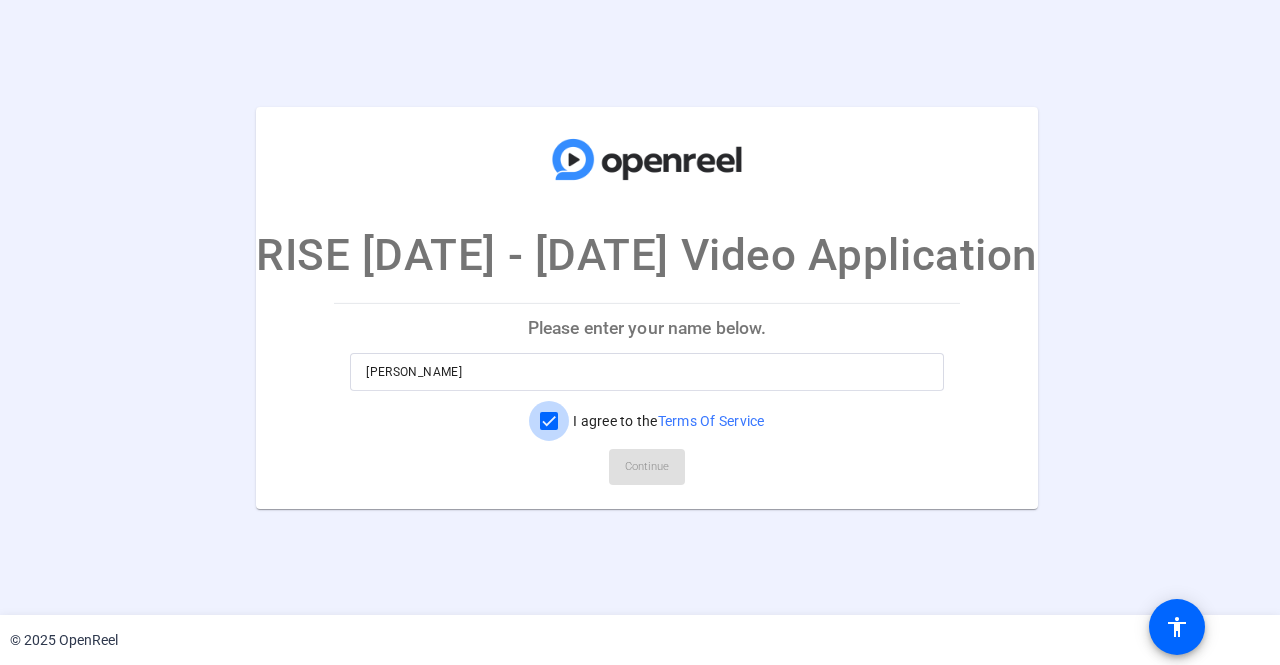 checkbox on "true" 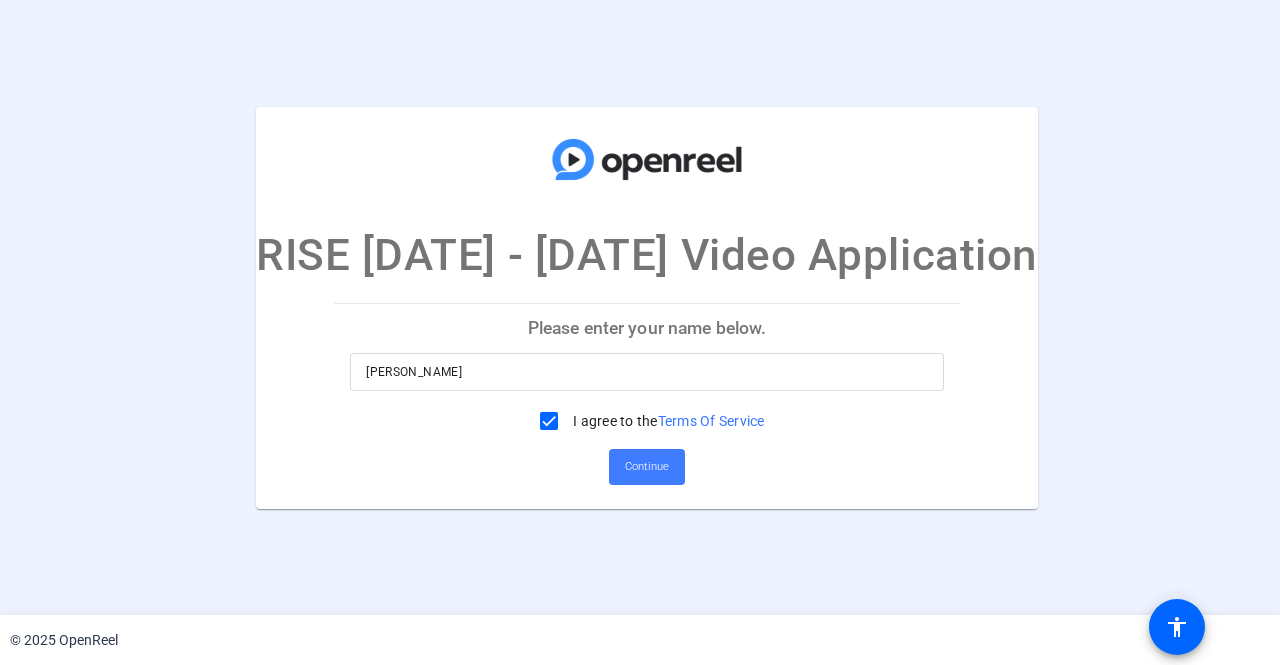 click 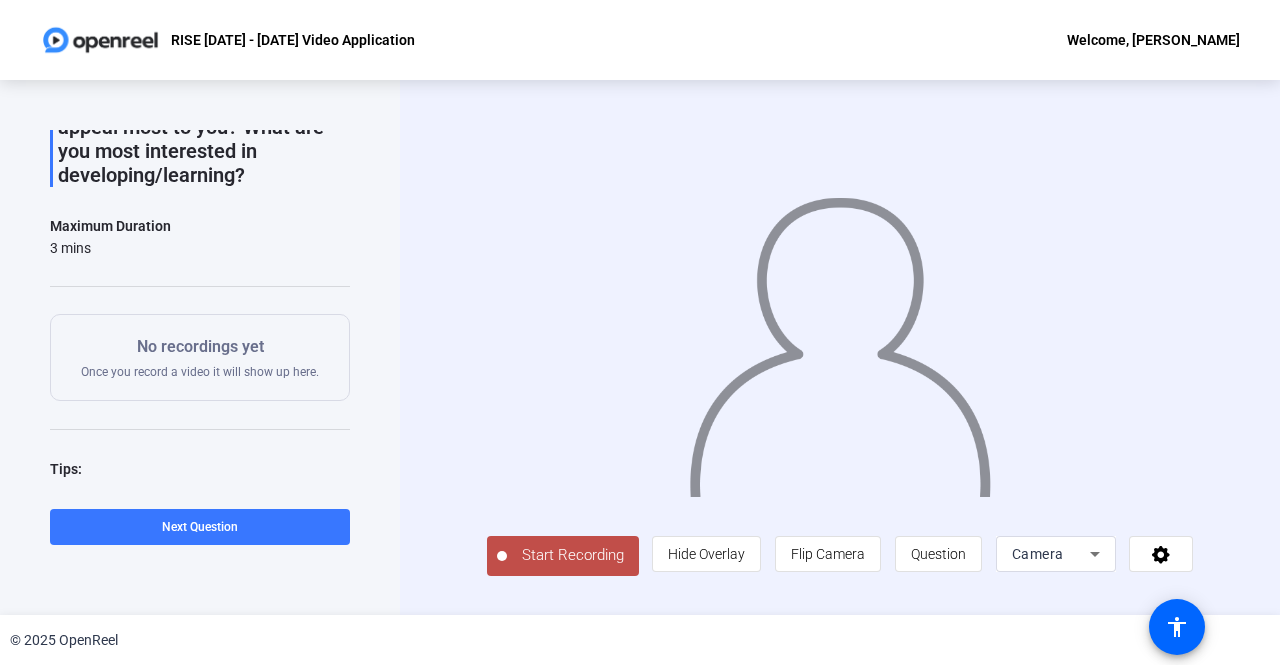 scroll, scrollTop: 267, scrollLeft: 0, axis: vertical 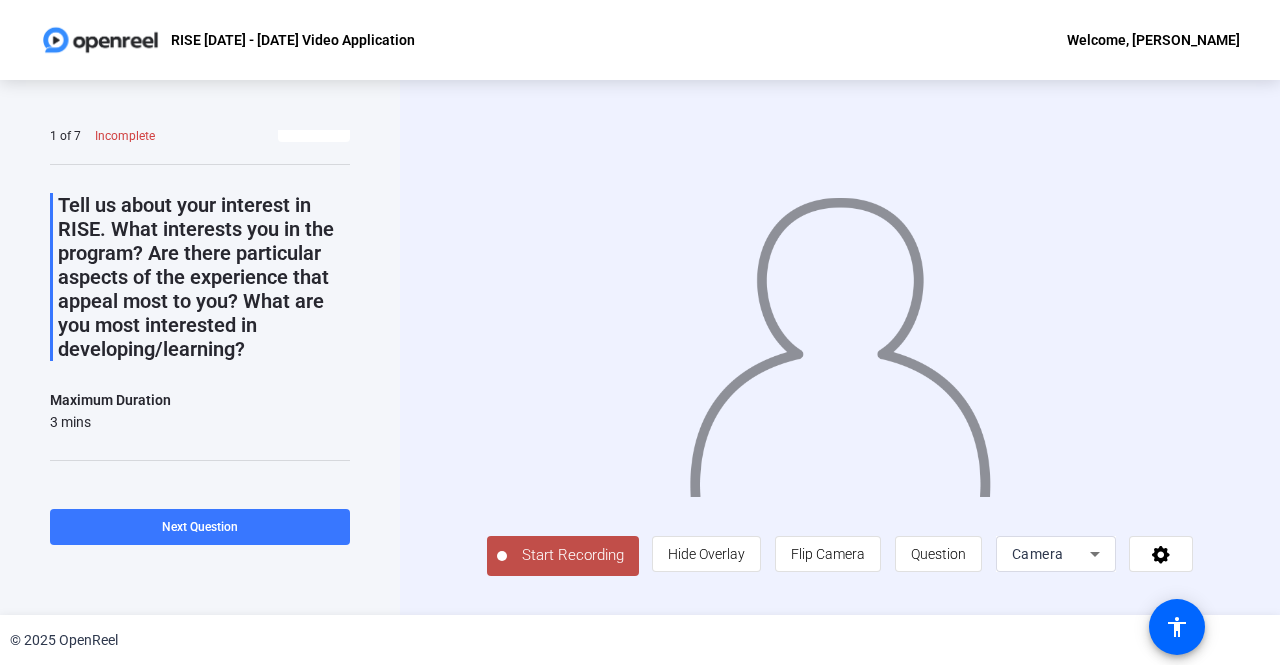 drag, startPoint x: 194, startPoint y: 523, endPoint x: 246, endPoint y: 379, distance: 153.10127 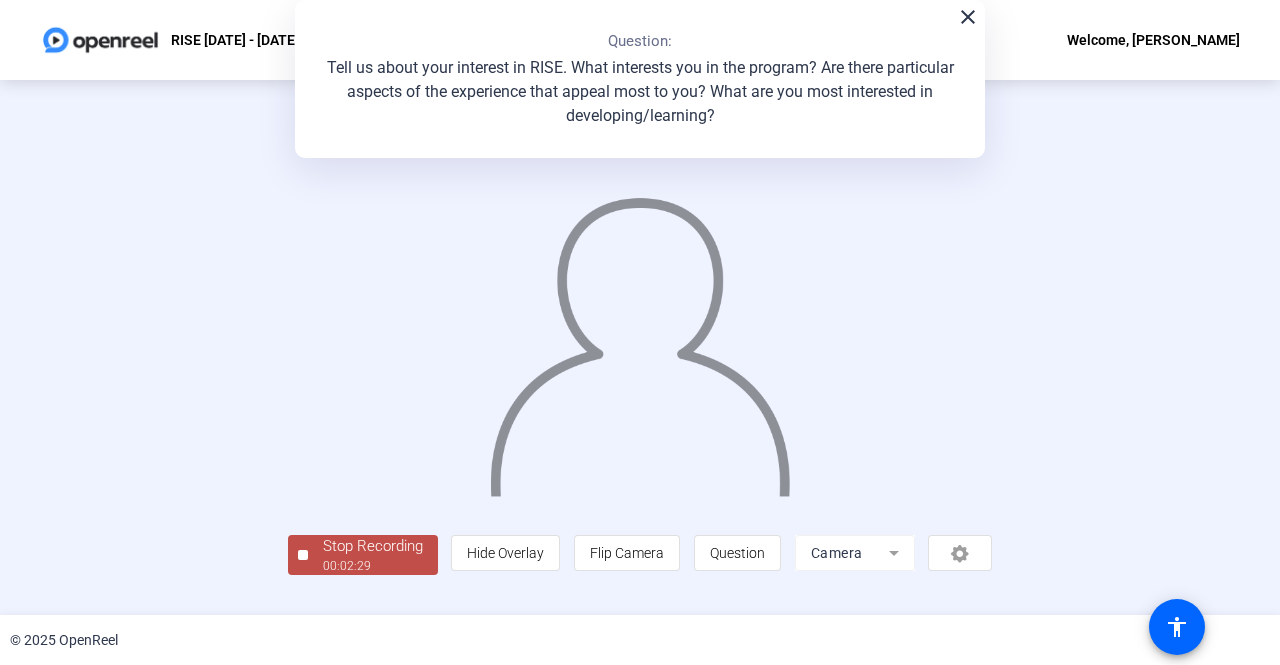 click on "00:02:29" 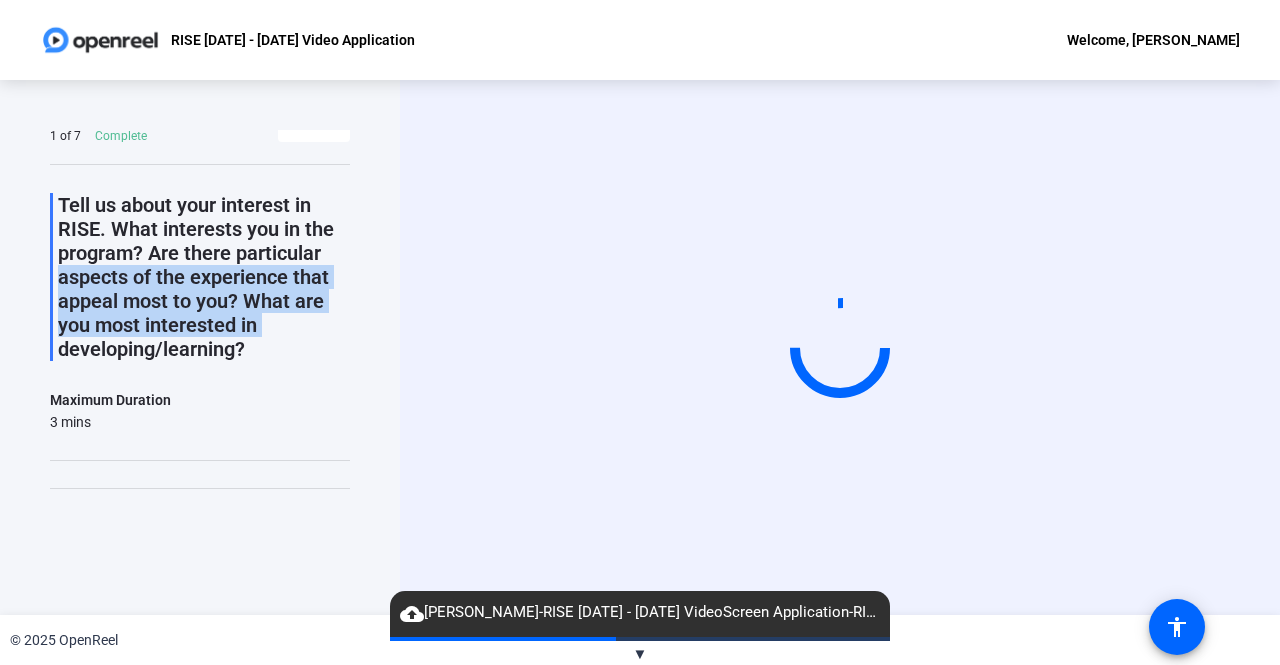 drag, startPoint x: 338, startPoint y: 250, endPoint x: 346, endPoint y: 321, distance: 71.44928 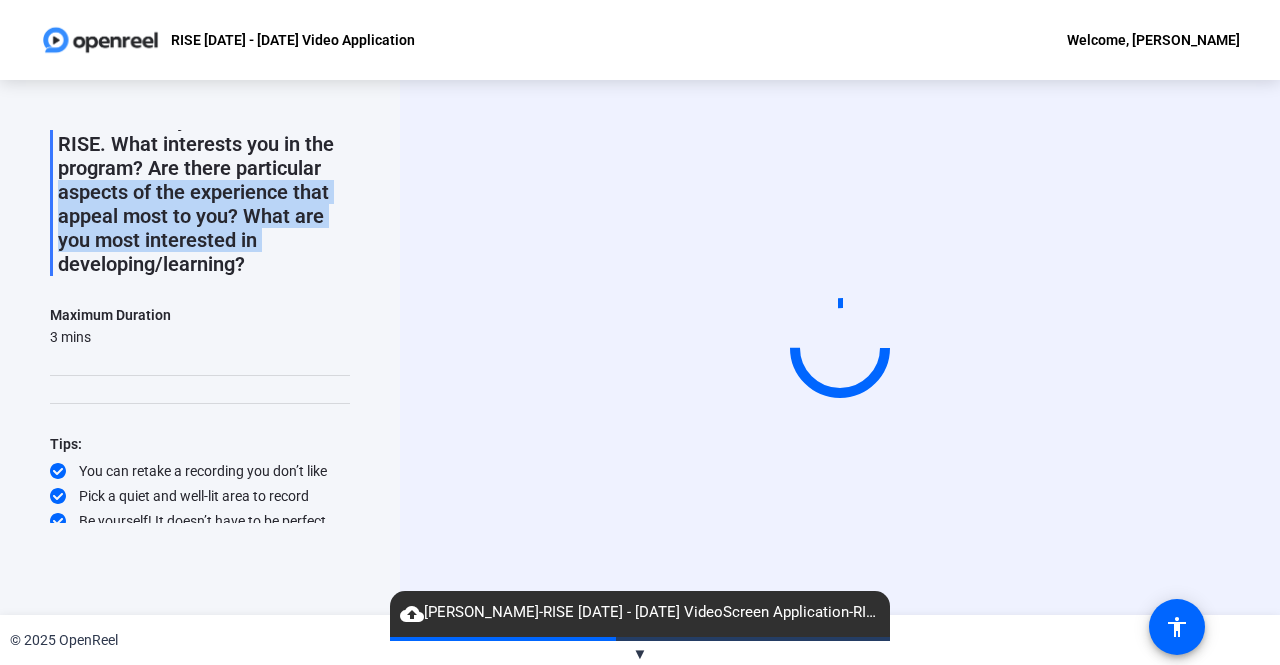 scroll, scrollTop: 117, scrollLeft: 0, axis: vertical 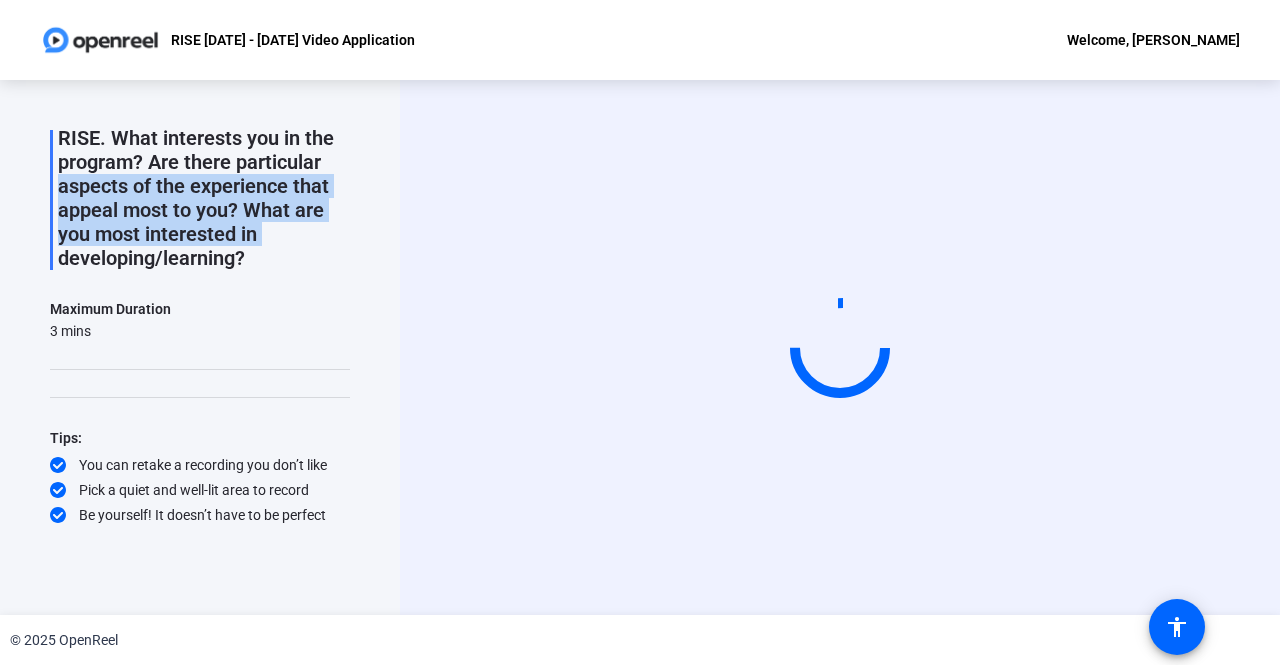 click on "Tell us about your interest in RISE. What interests you in the program? Are there particular aspects of the experience that appeal most to you? What are you most interested in developing/learning?" 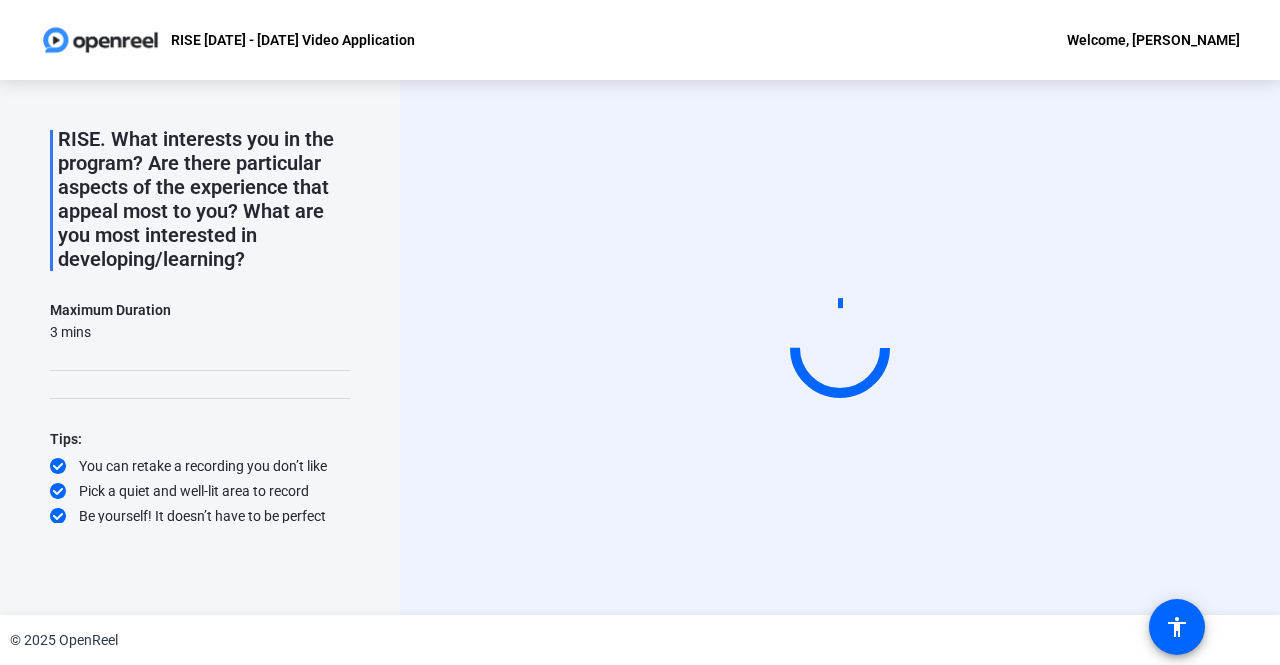 scroll, scrollTop: 116, scrollLeft: 0, axis: vertical 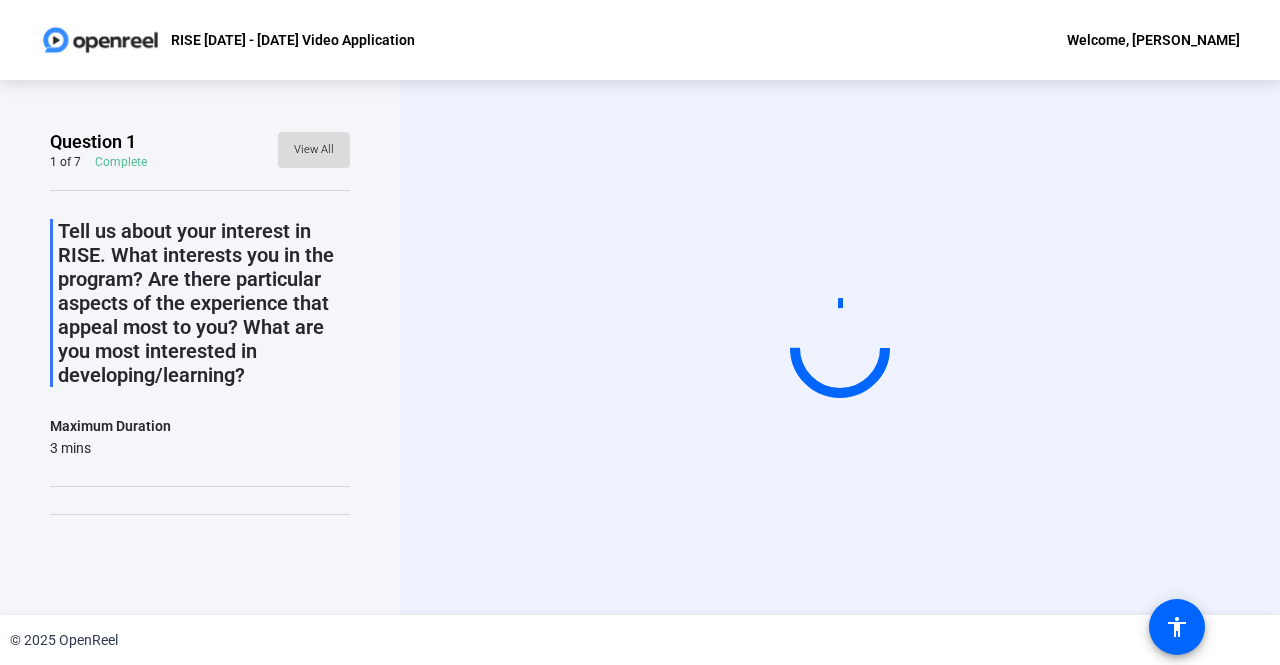 click on "View All" 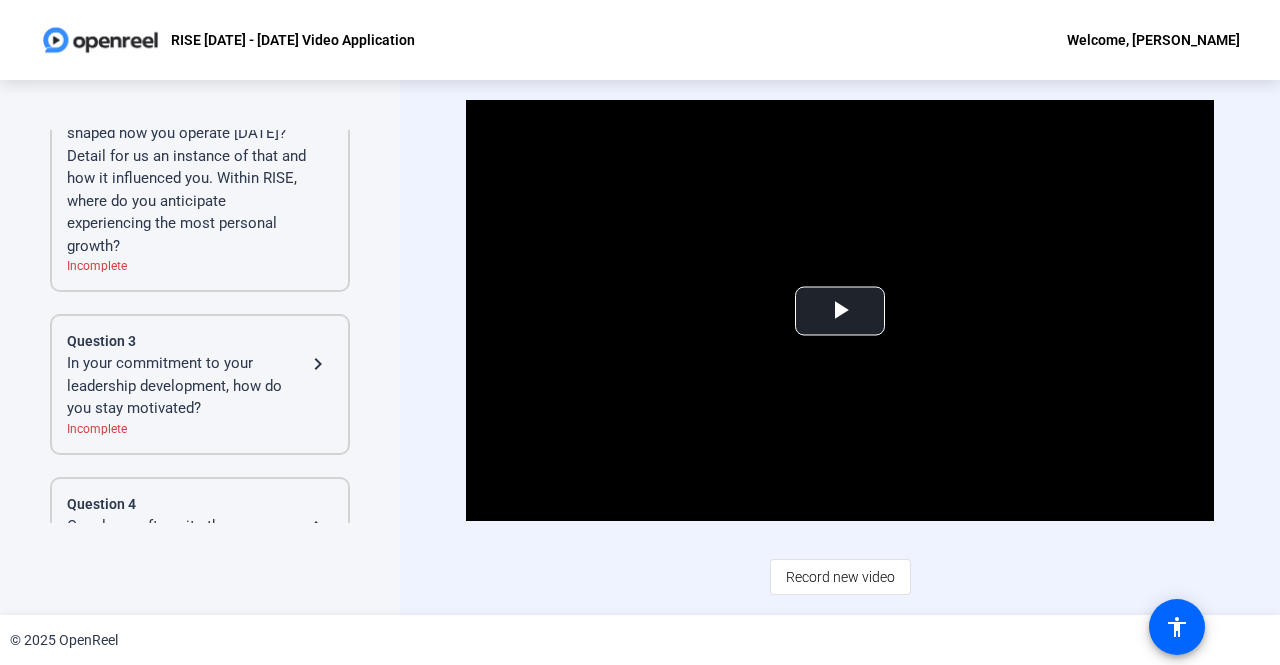 scroll, scrollTop: 400, scrollLeft: 0, axis: vertical 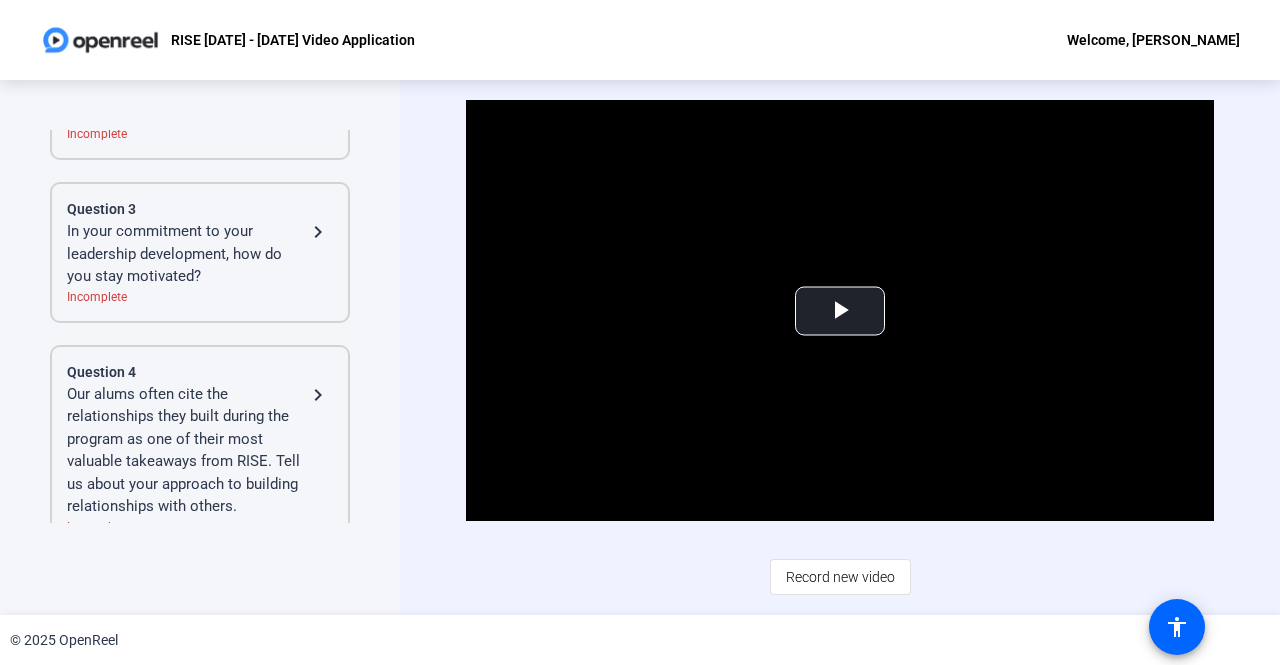 click on "In your commitment to your leadership development, how do you stay motivated? navigate_next" 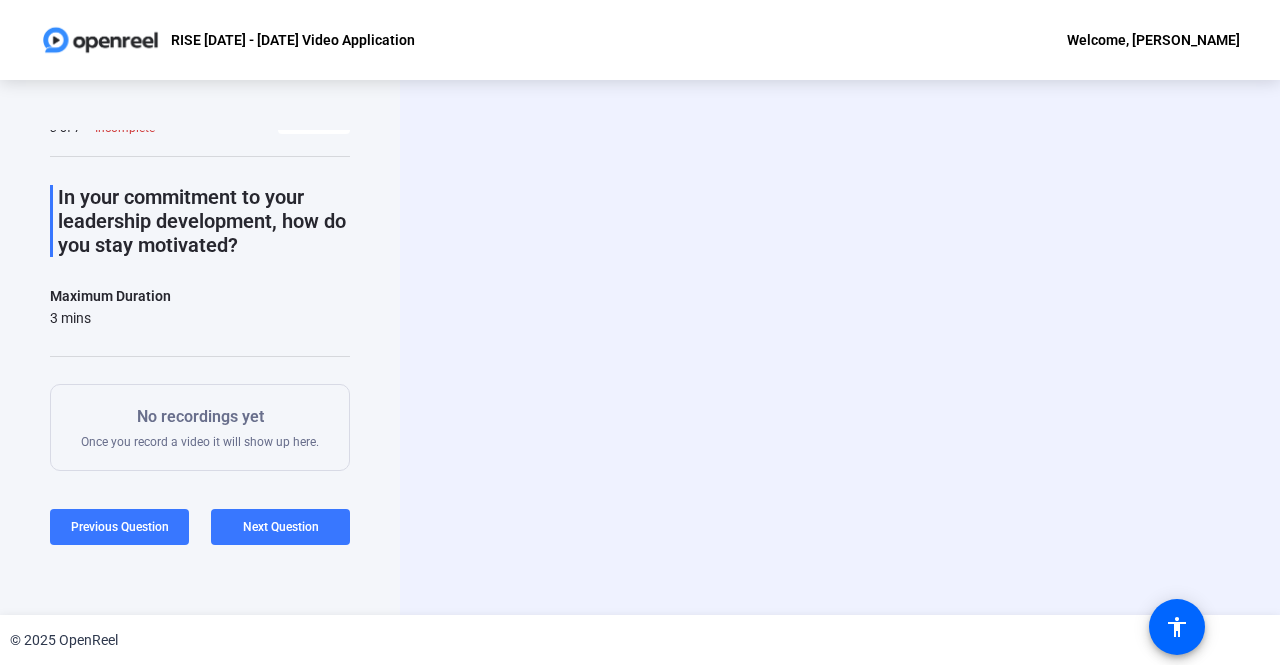 scroll, scrollTop: 0, scrollLeft: 0, axis: both 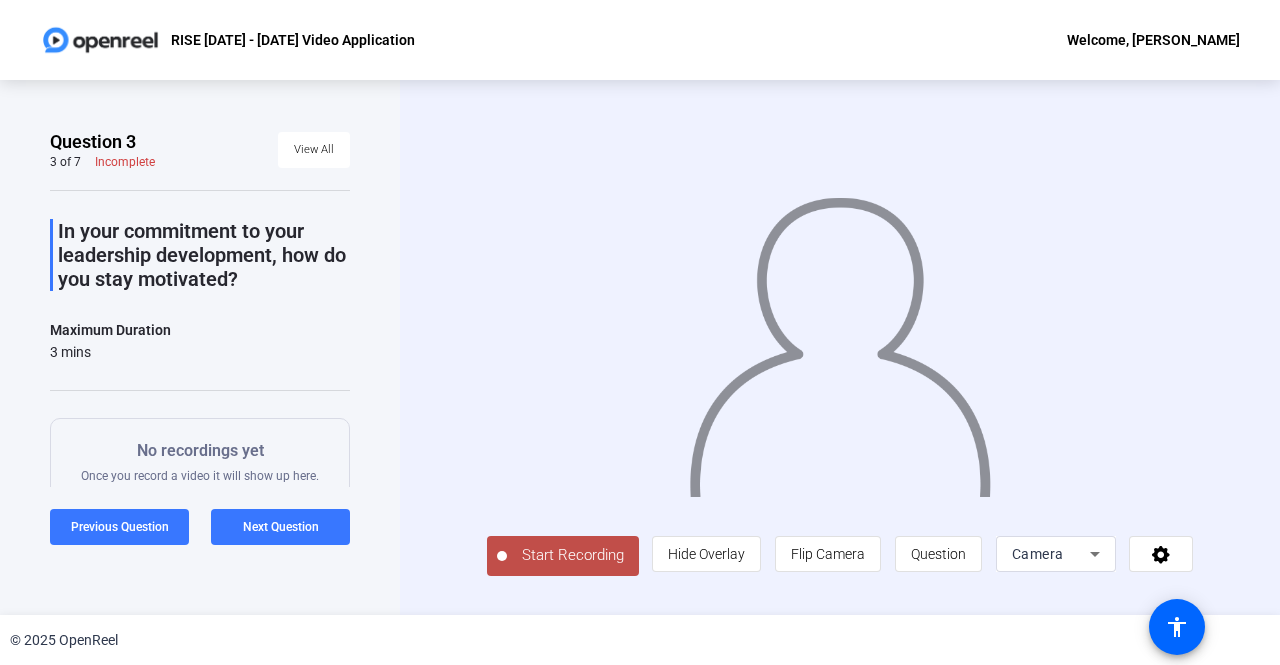click on "Start Recording" 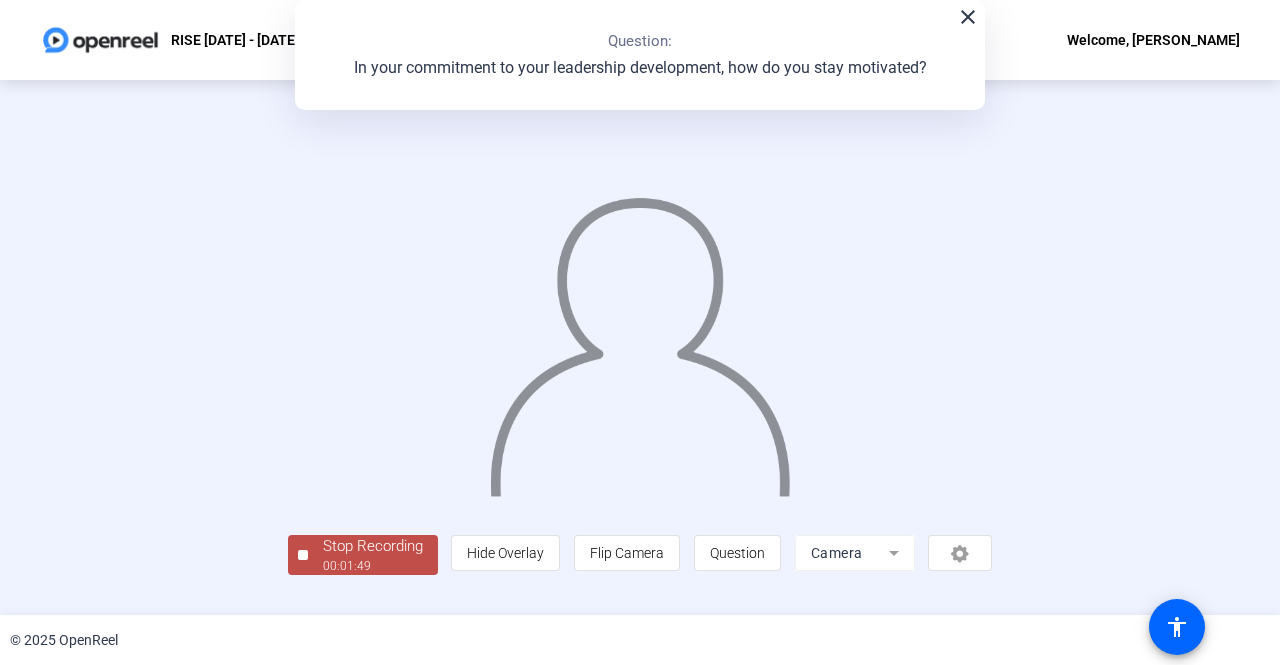 scroll, scrollTop: 83, scrollLeft: 0, axis: vertical 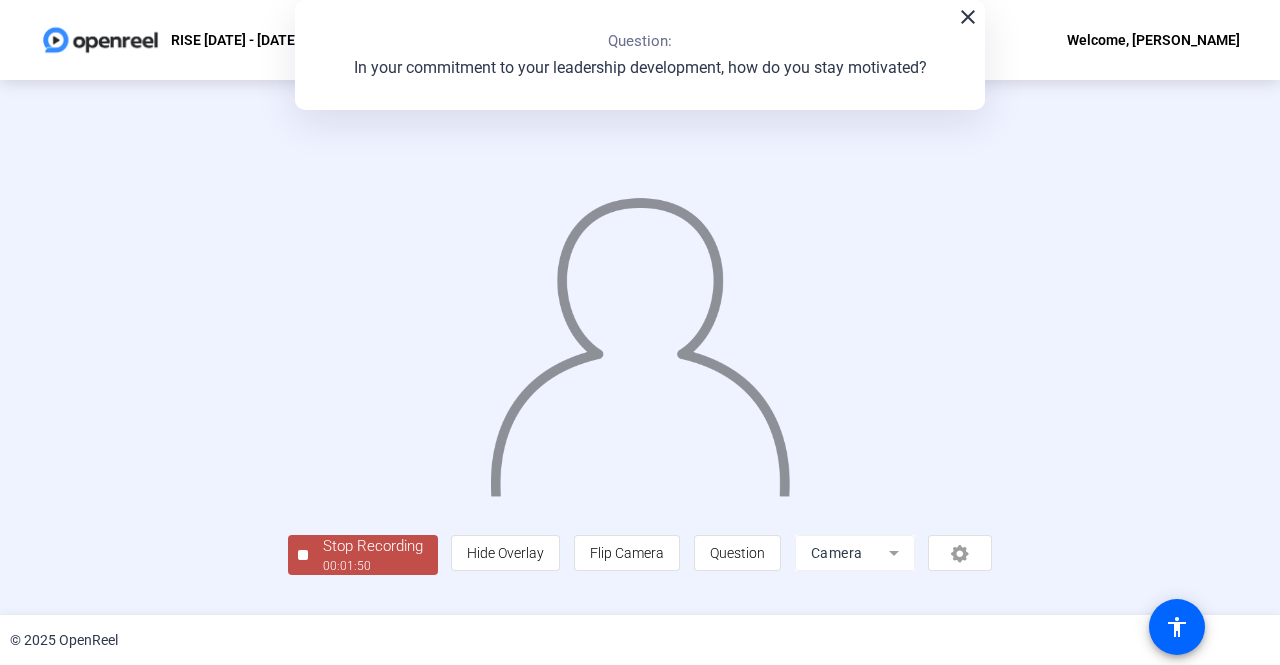 click on "00:01:50" 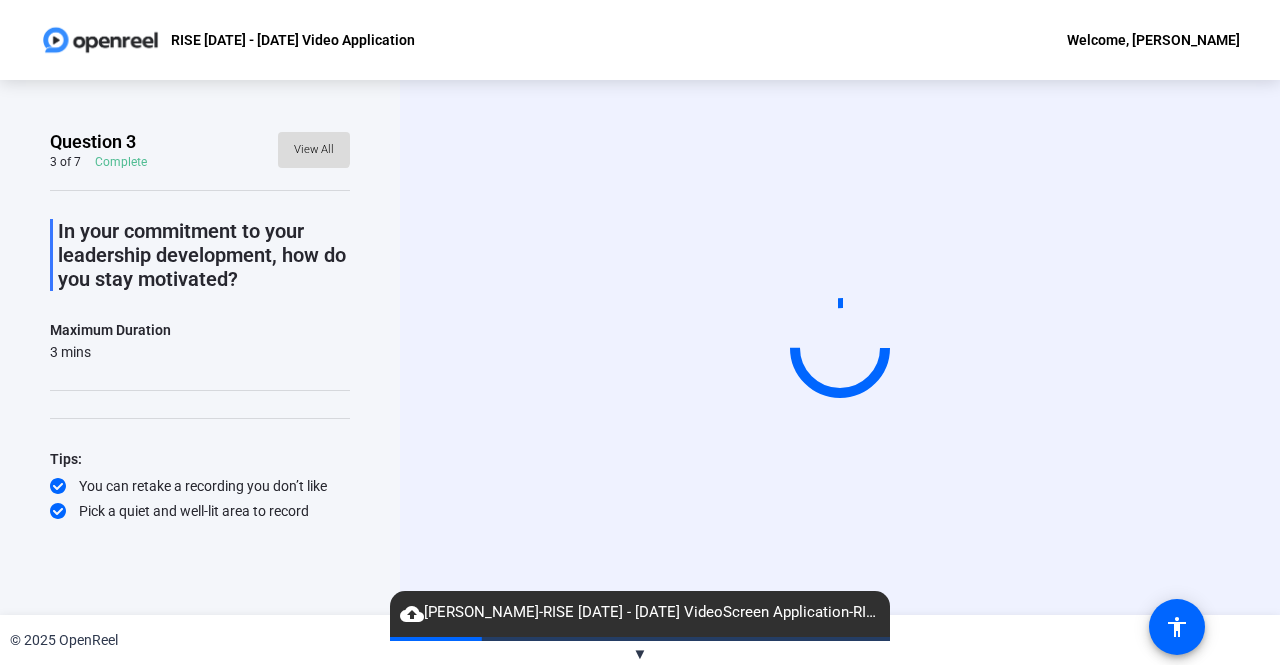 click on "View All" 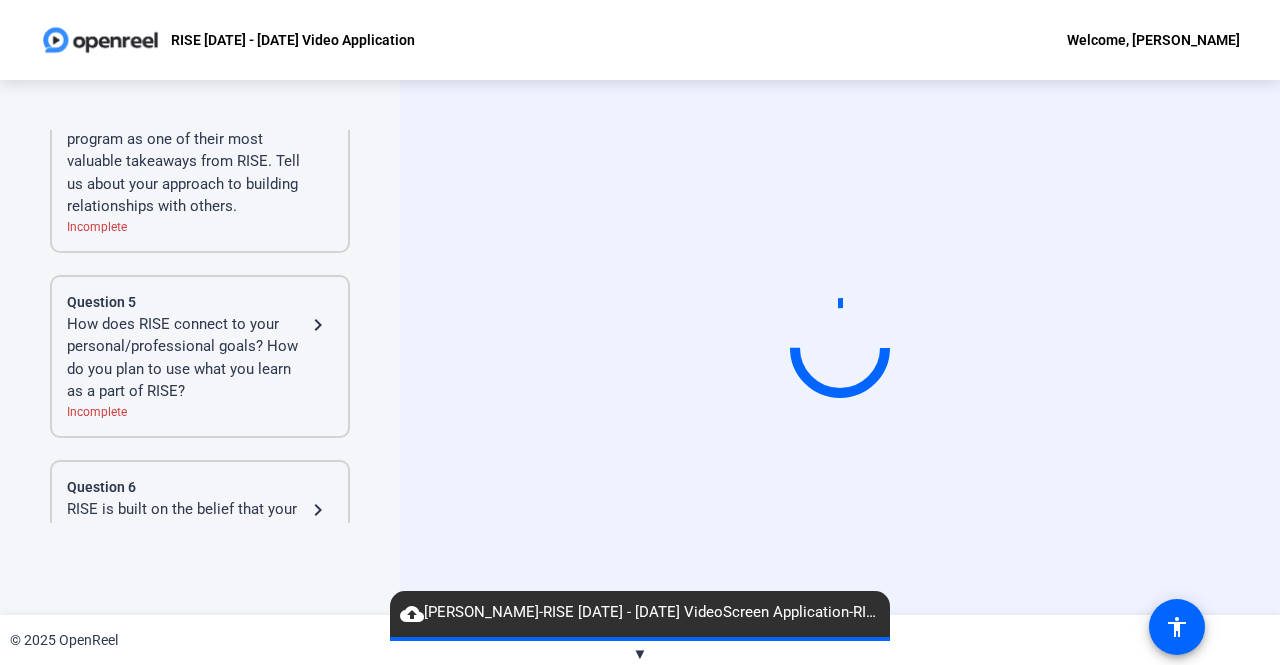 scroll, scrollTop: 600, scrollLeft: 0, axis: vertical 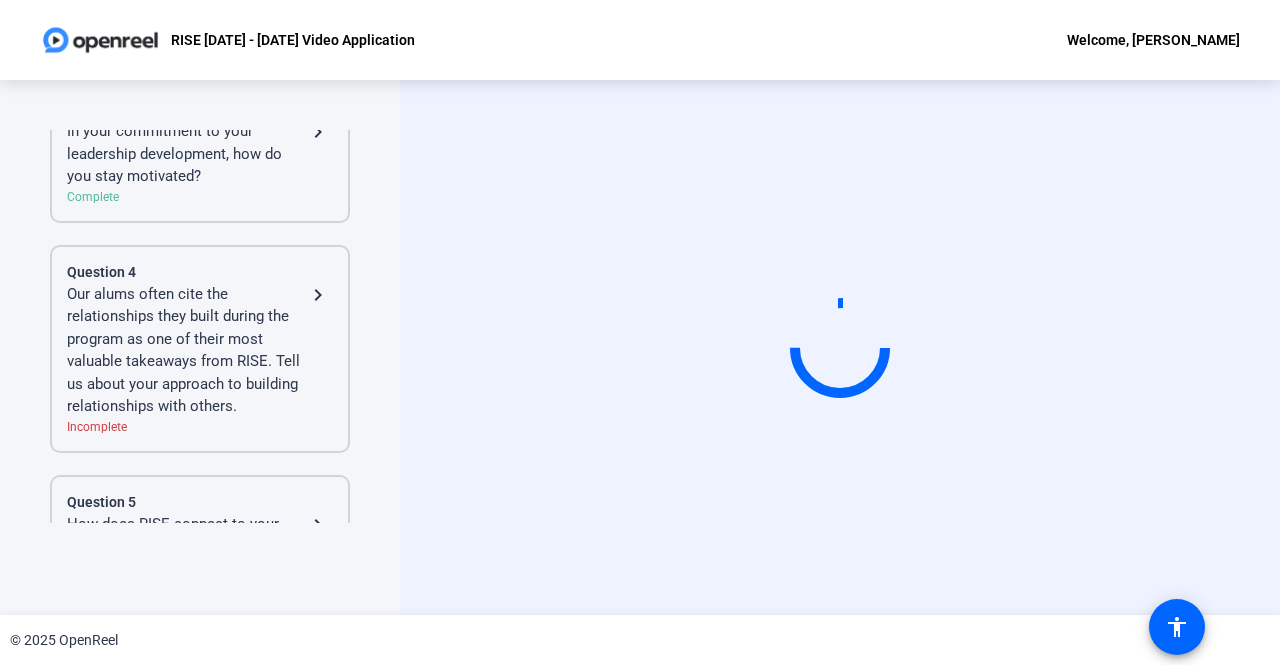 click on "Our alums often cite the relationships they built during the program as one of their most valuable takeaways from RISE. Tell us about your approach to building relationships with others." 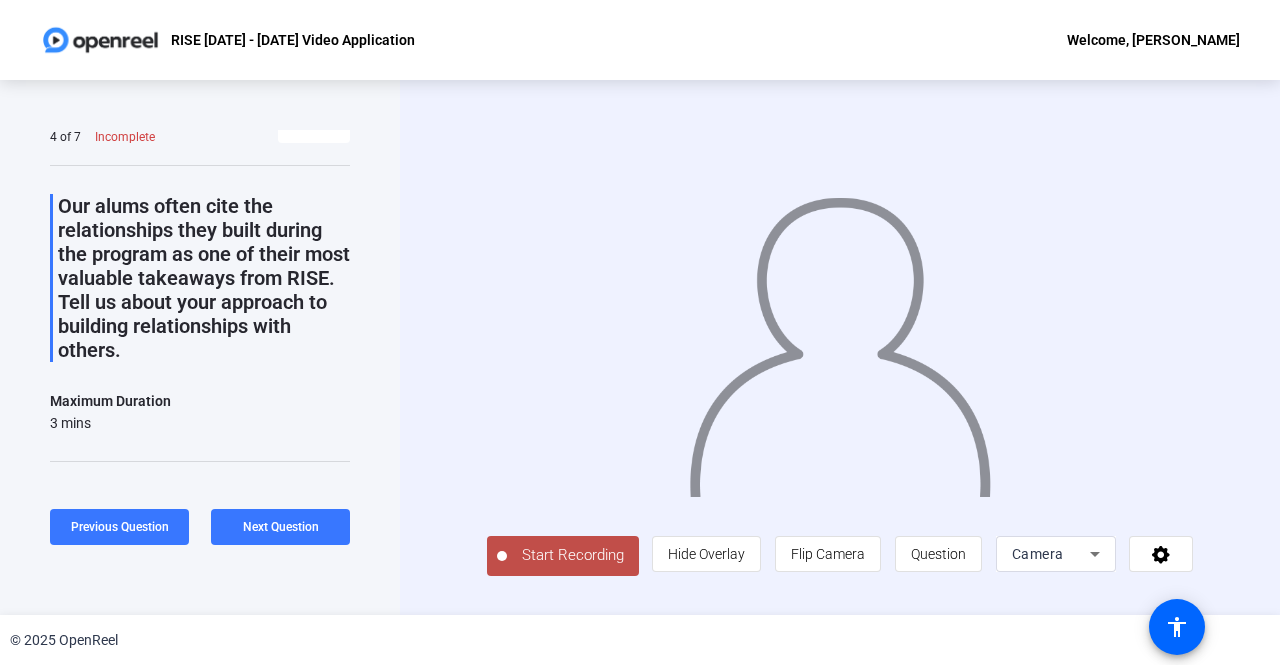 scroll, scrollTop: 0, scrollLeft: 0, axis: both 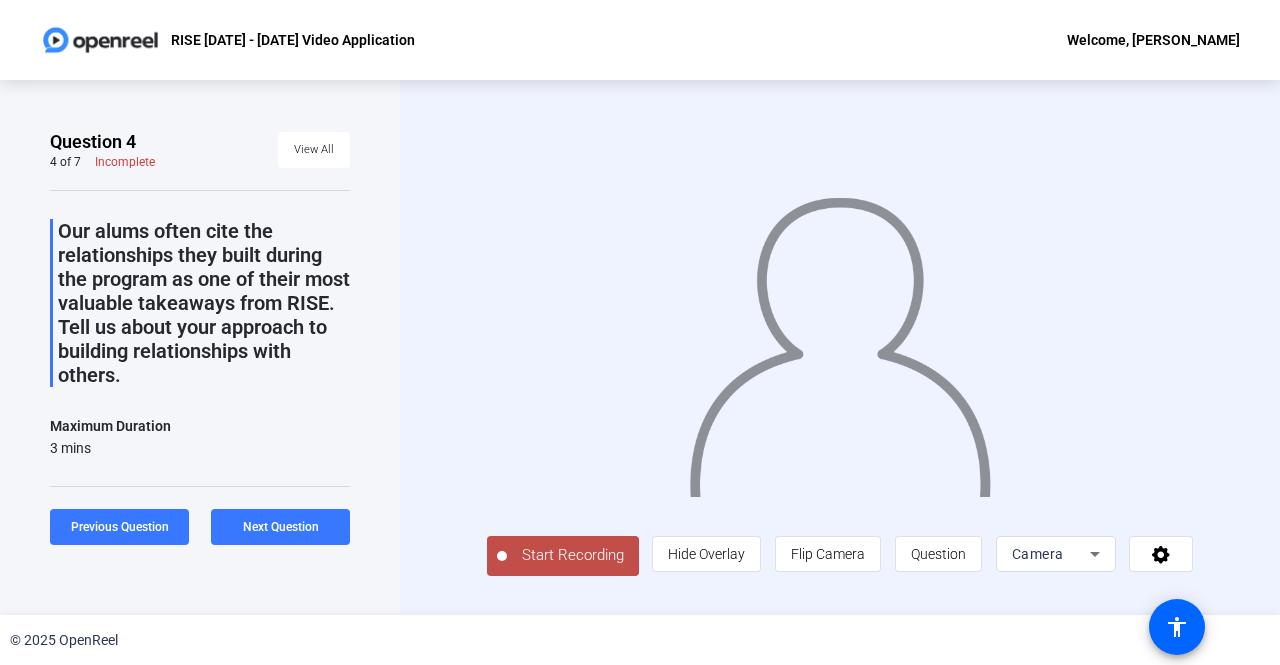 click on "Start Recording" 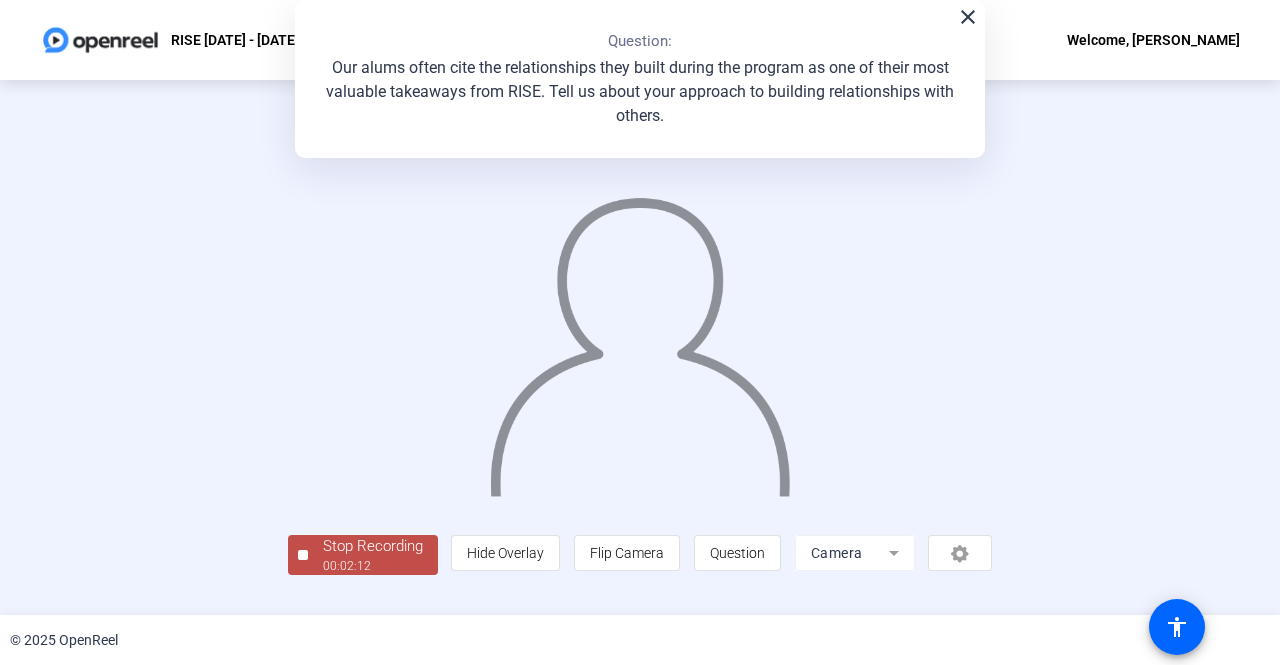 scroll, scrollTop: 83, scrollLeft: 0, axis: vertical 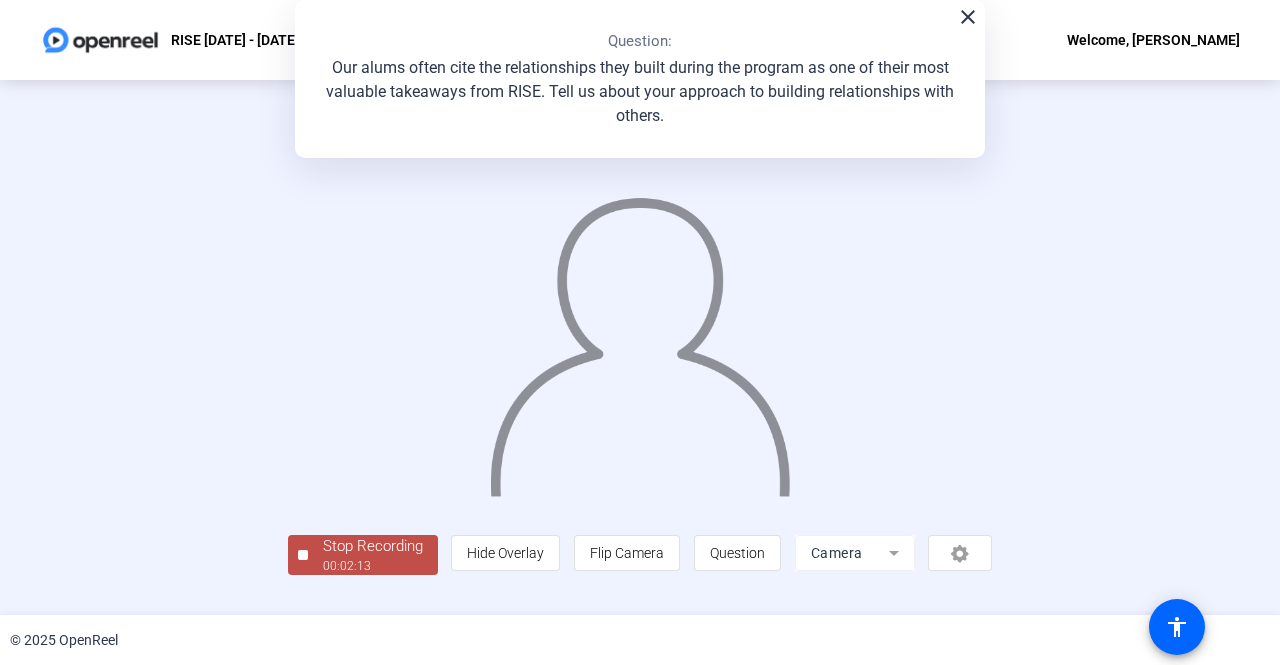 click on "Stop Recording" 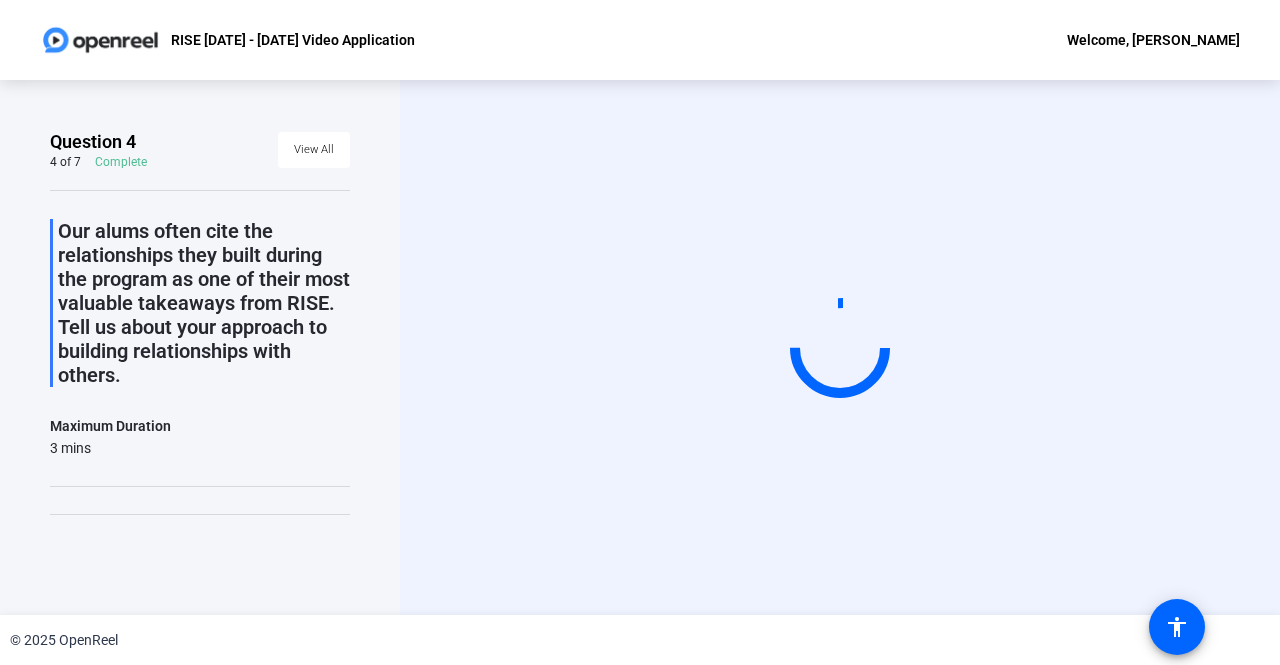 scroll, scrollTop: 0, scrollLeft: 0, axis: both 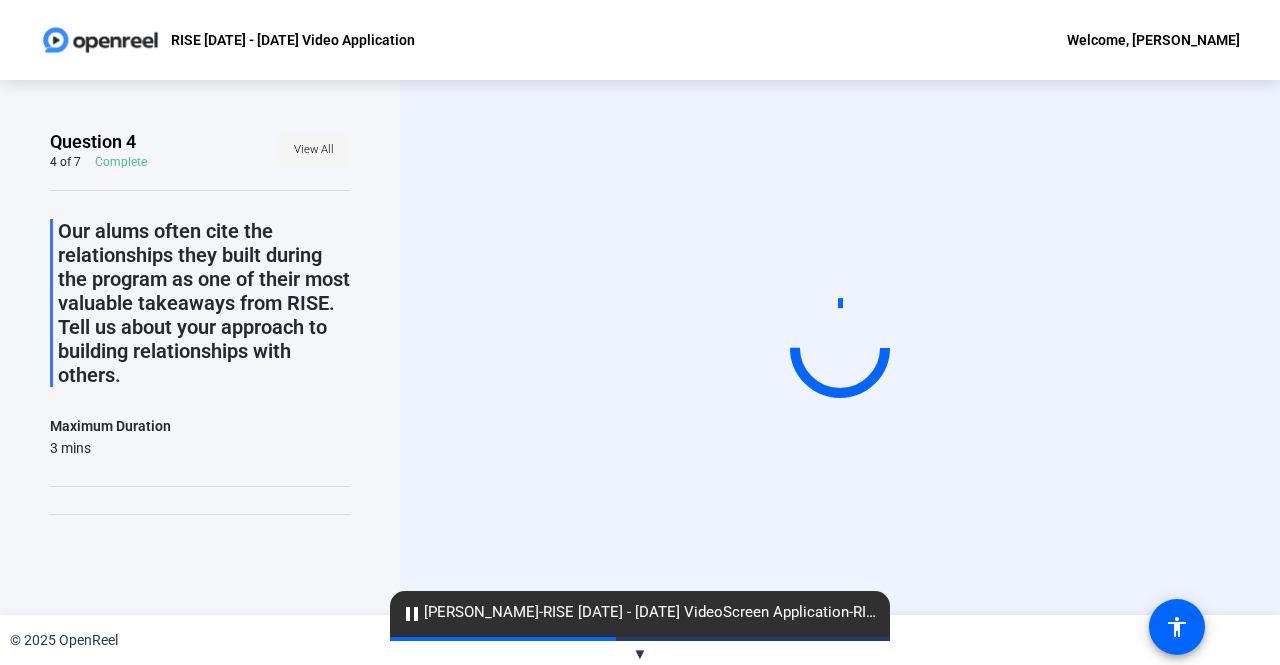 click on "View All" 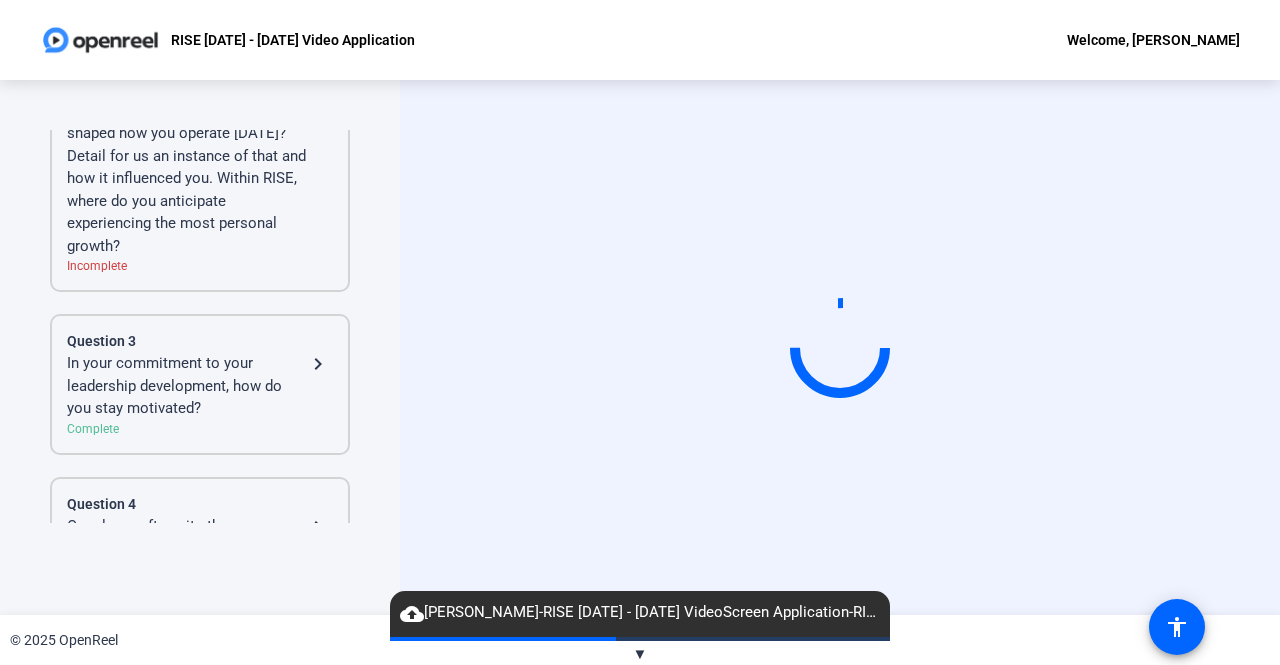 scroll, scrollTop: 400, scrollLeft: 0, axis: vertical 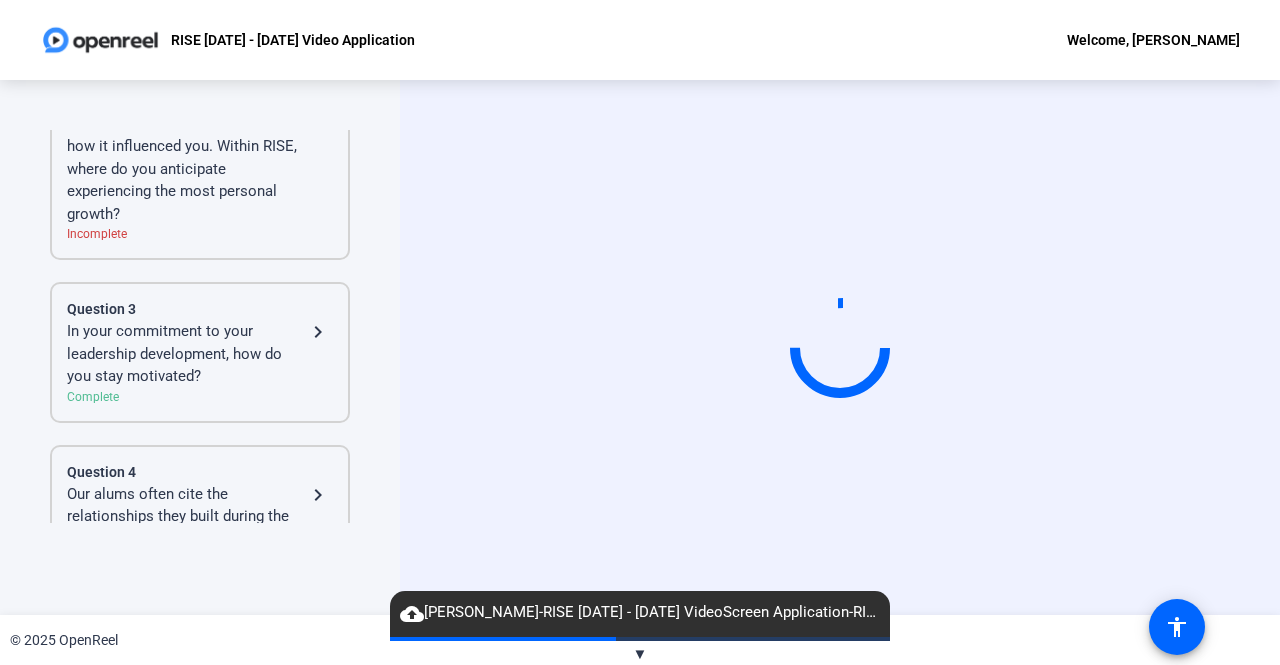click on "In your commitment to your leadership development, how do you stay motivated?" 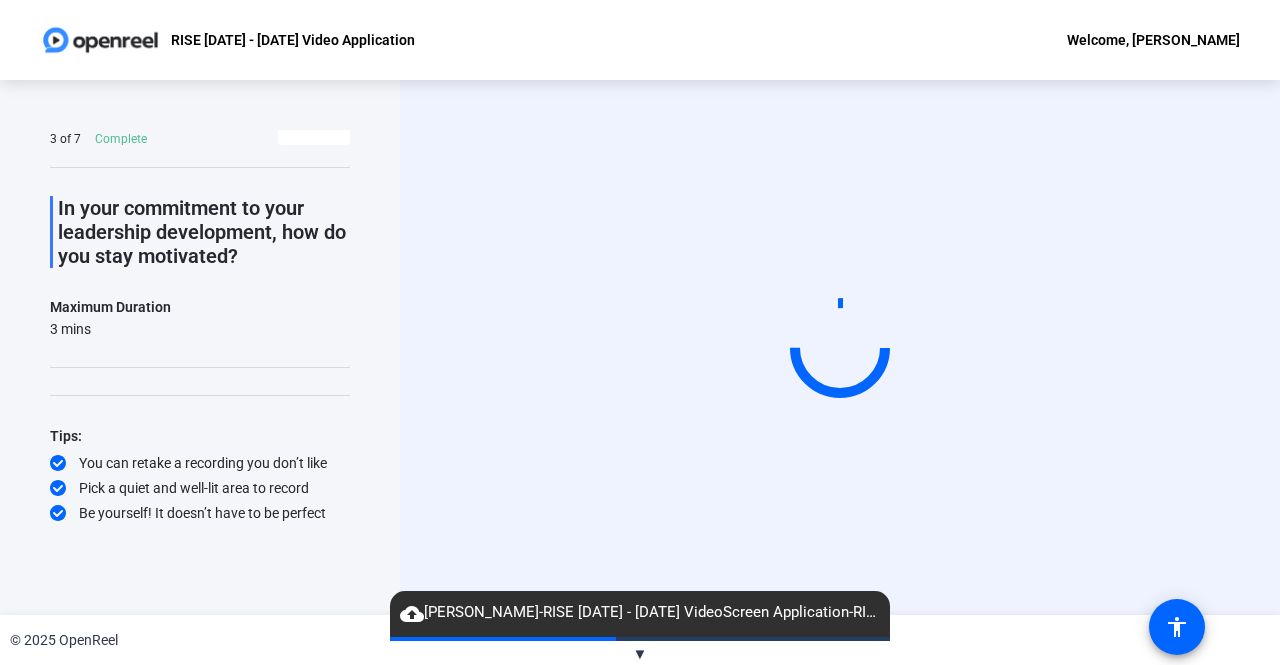 scroll, scrollTop: 21, scrollLeft: 0, axis: vertical 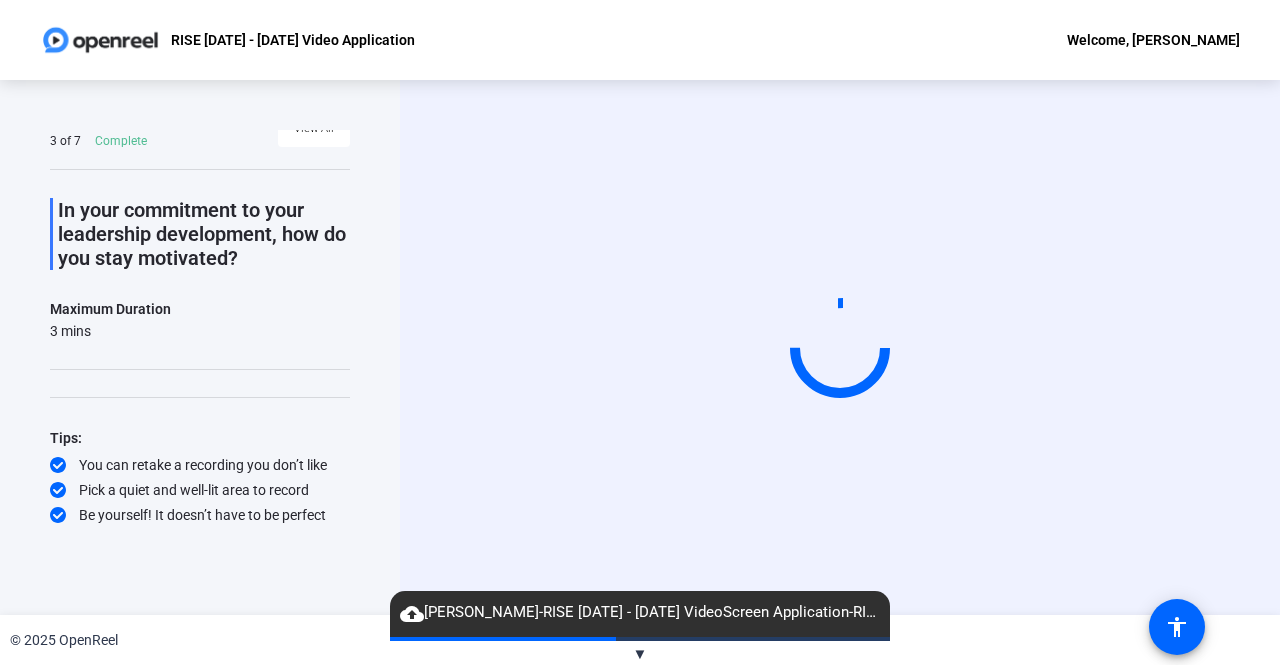 drag, startPoint x: 350, startPoint y: 326, endPoint x: 329, endPoint y: 271, distance: 58.872746 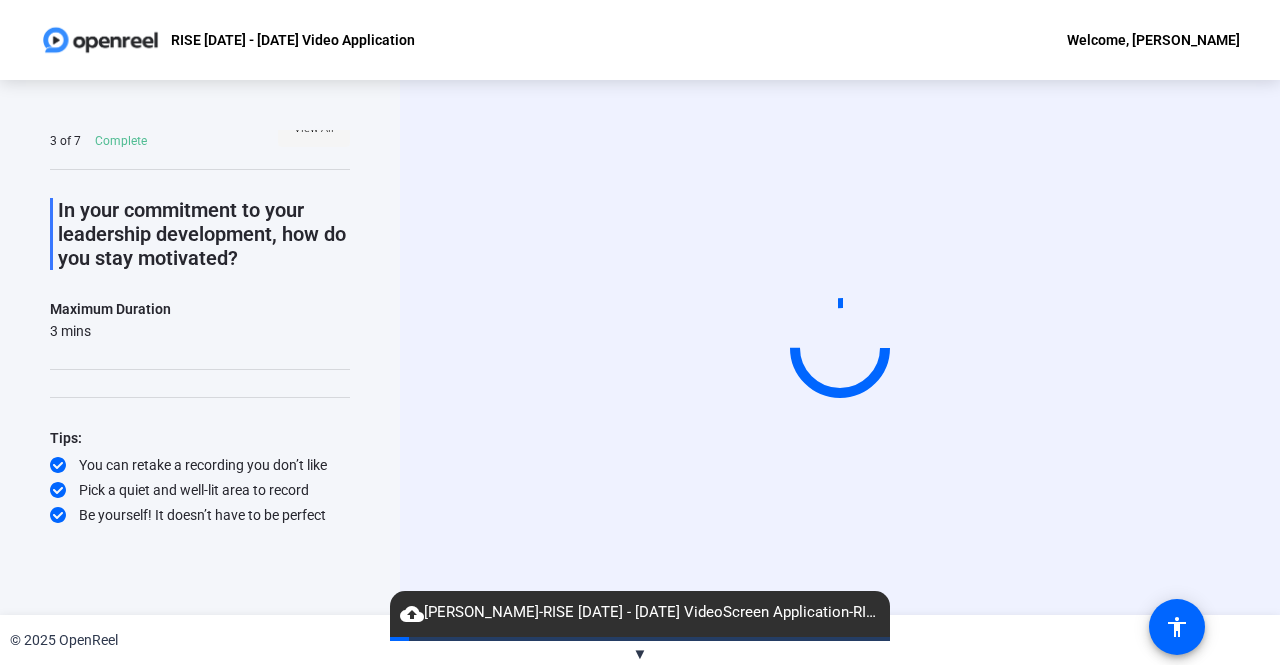 click on "View All" 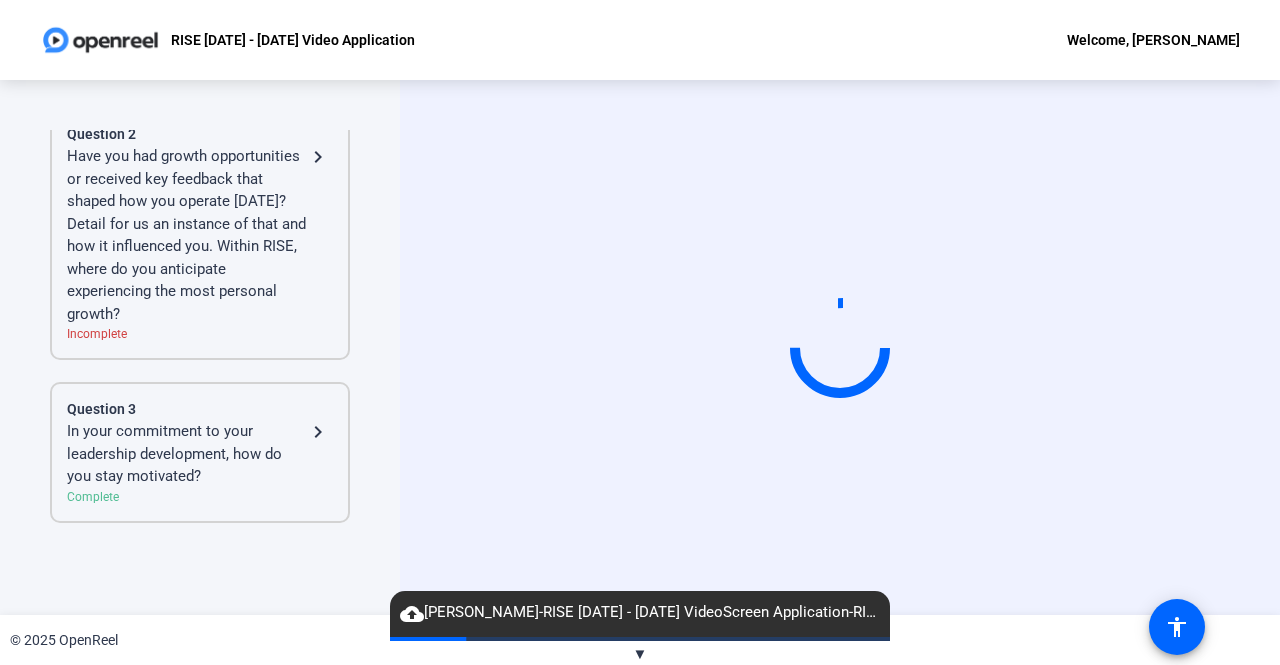 scroll, scrollTop: 900, scrollLeft: 0, axis: vertical 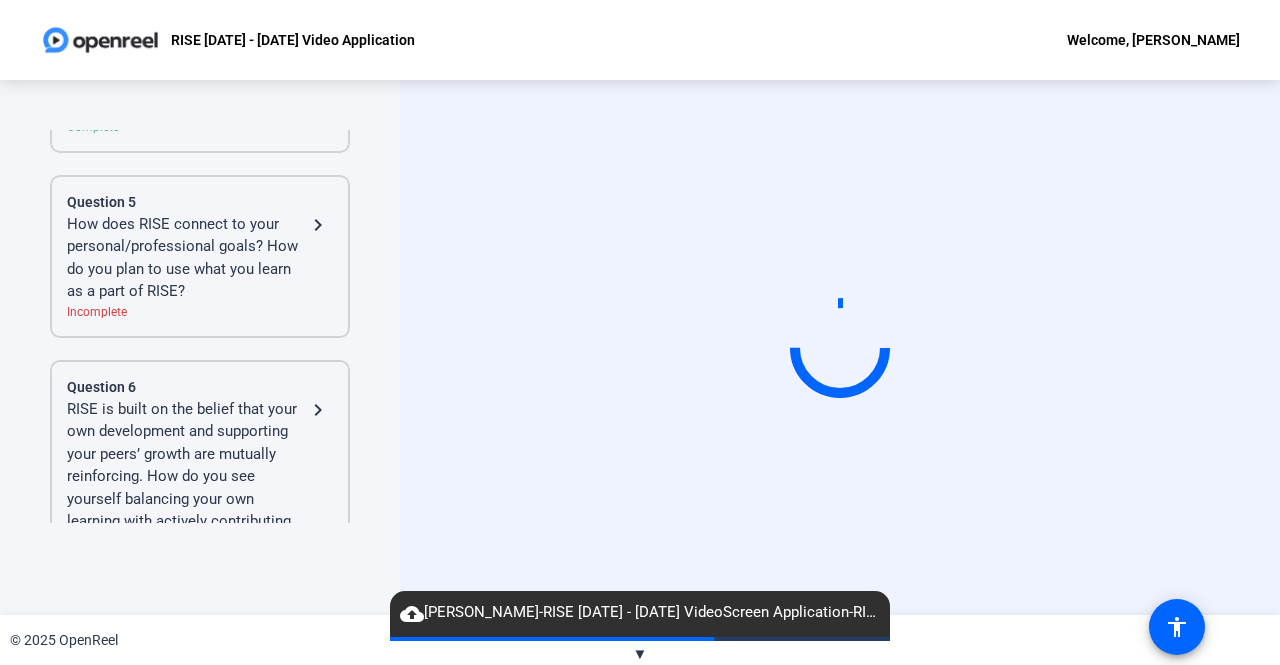 click on "How does RISE connect to your personal/professional goals? How do you plan to use what you learn as a part of RISE?" 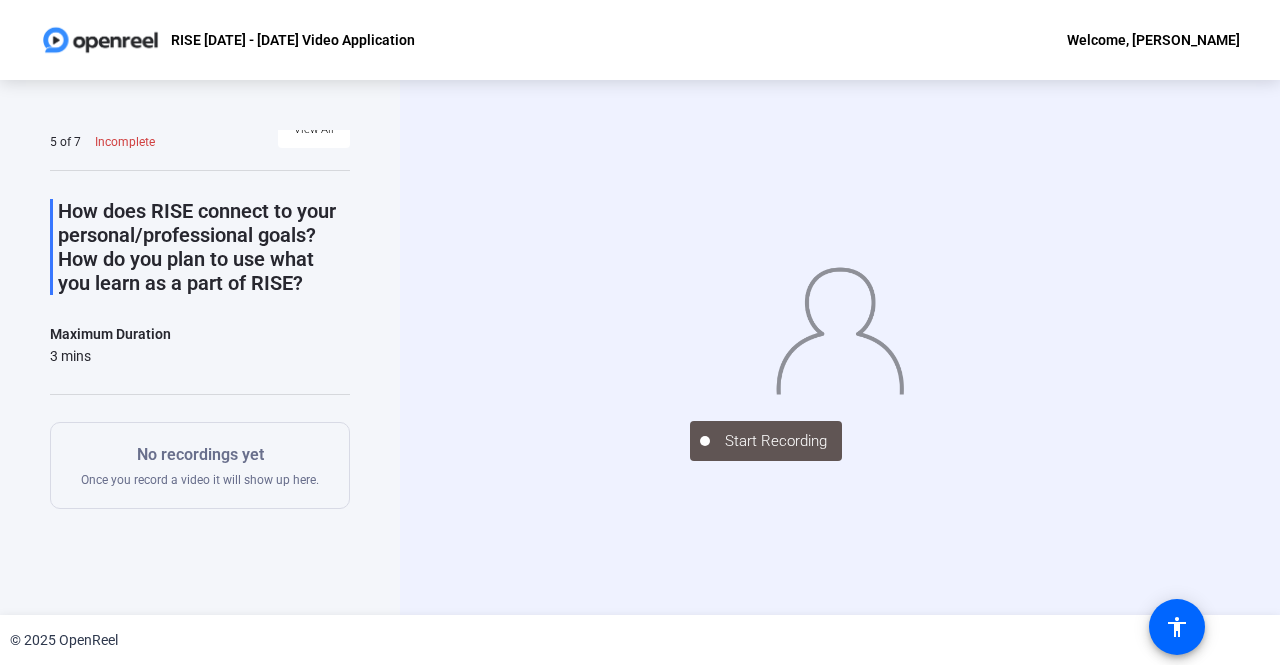 scroll, scrollTop: 0, scrollLeft: 0, axis: both 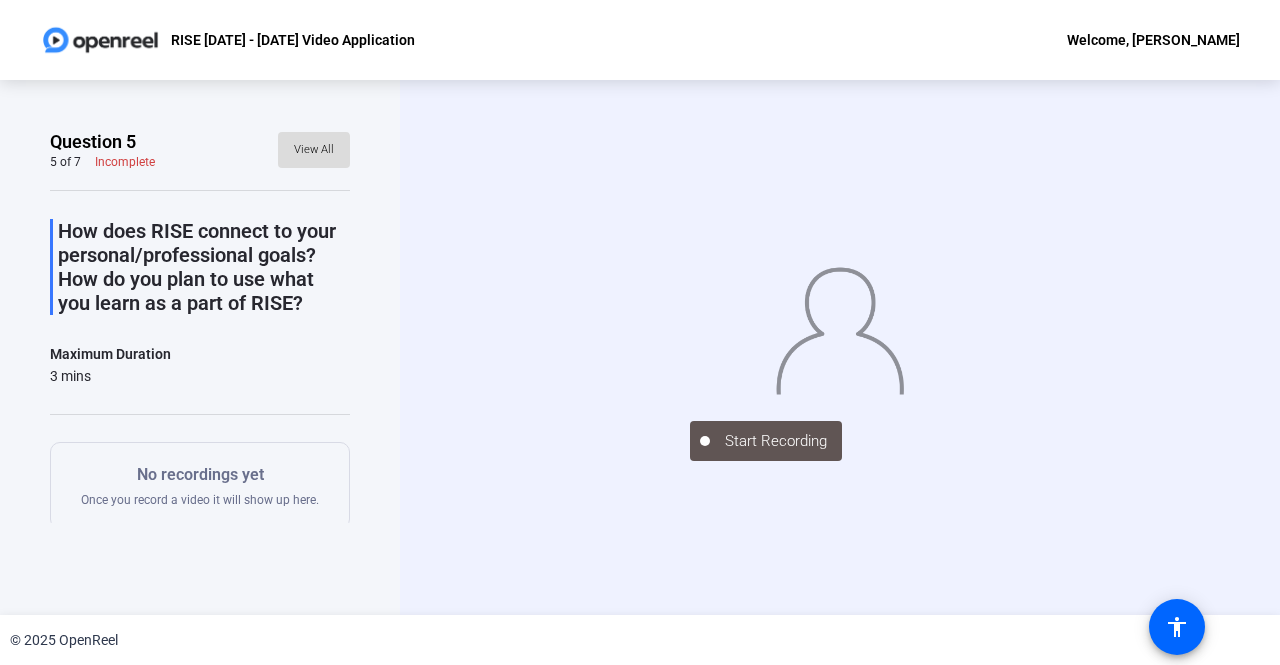 click on "View All" 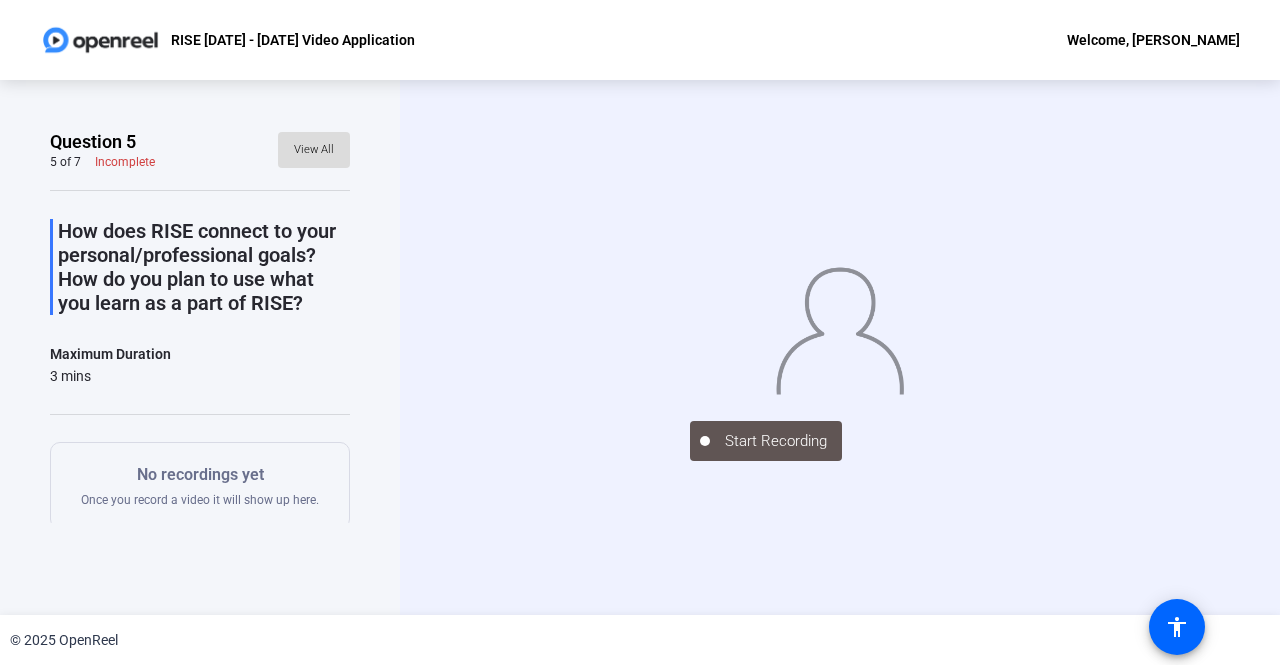 click on "View All" 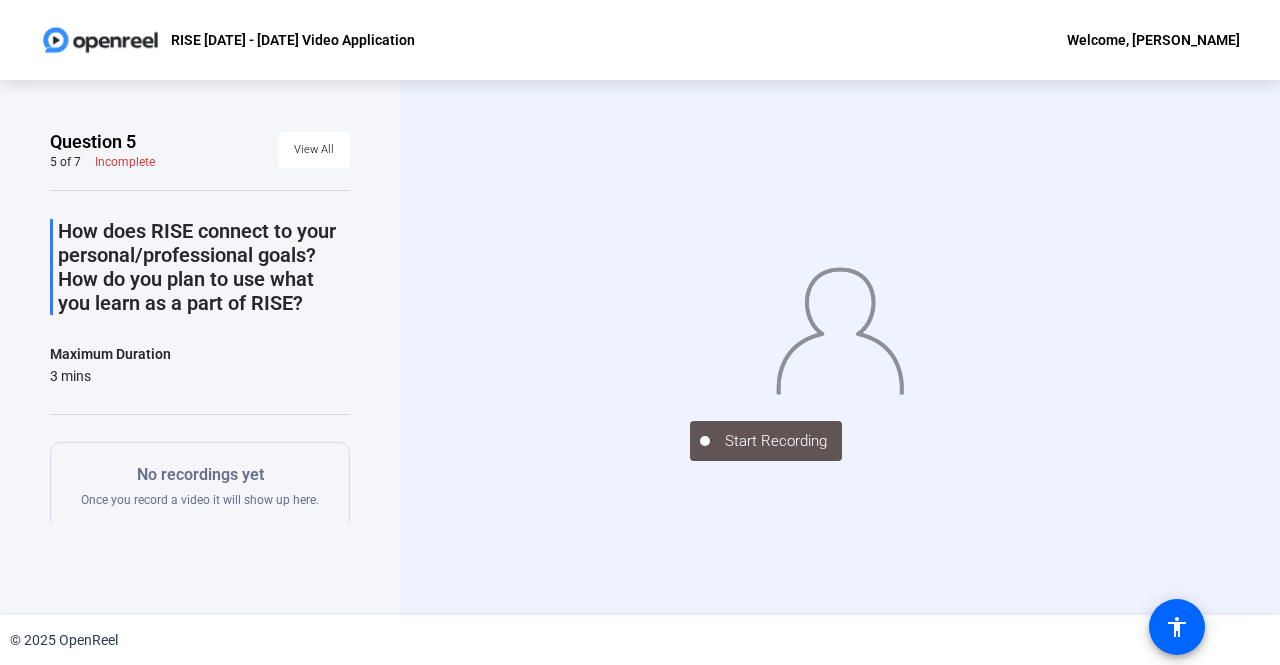 click on "How does RISE connect to your personal/professional goals? How do you plan to use what you learn as a part of RISE?" 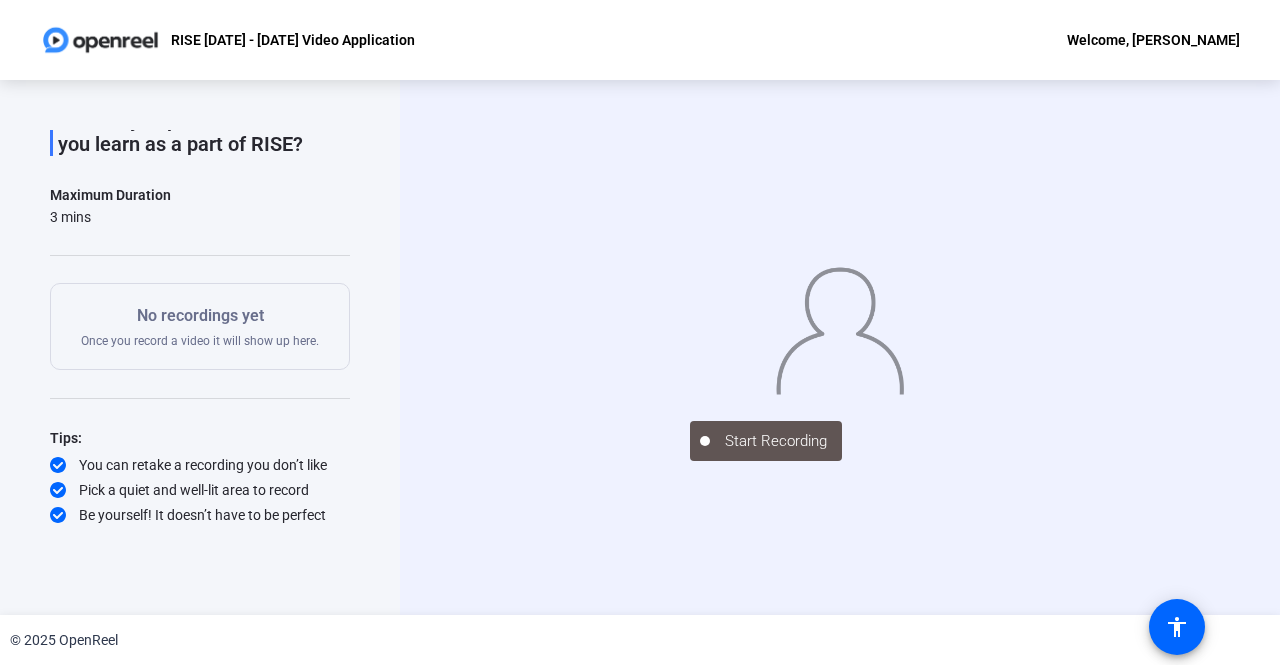 scroll, scrollTop: 0, scrollLeft: 0, axis: both 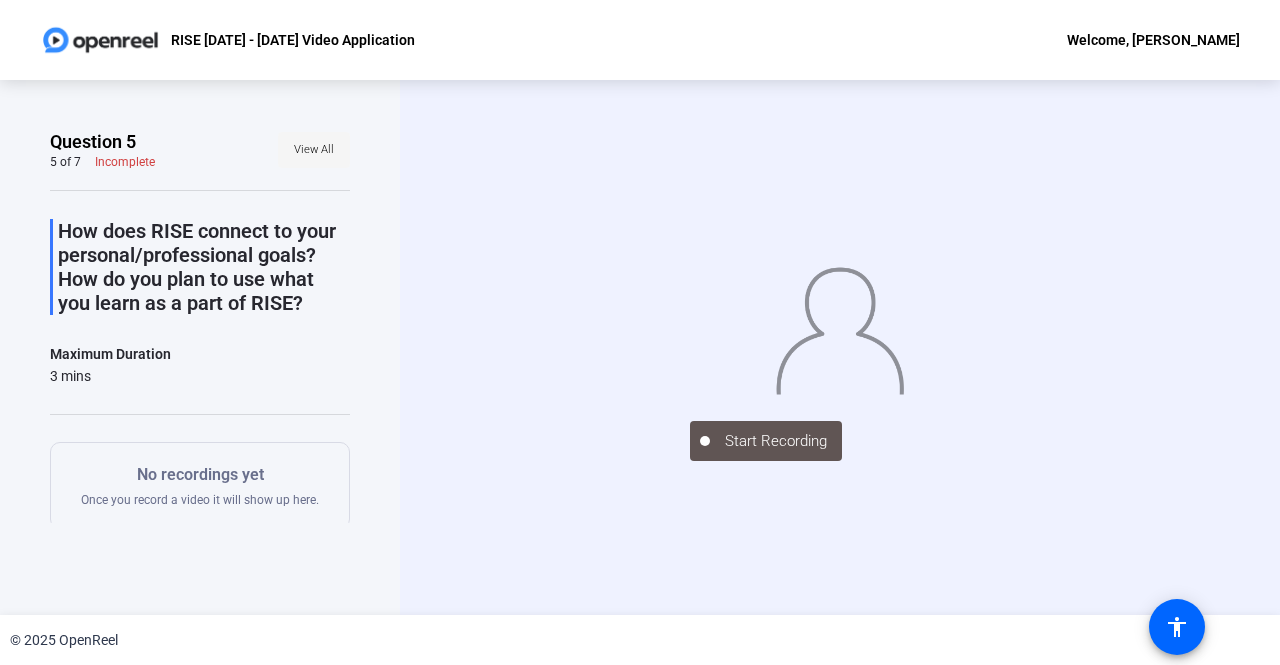 click on "View All" 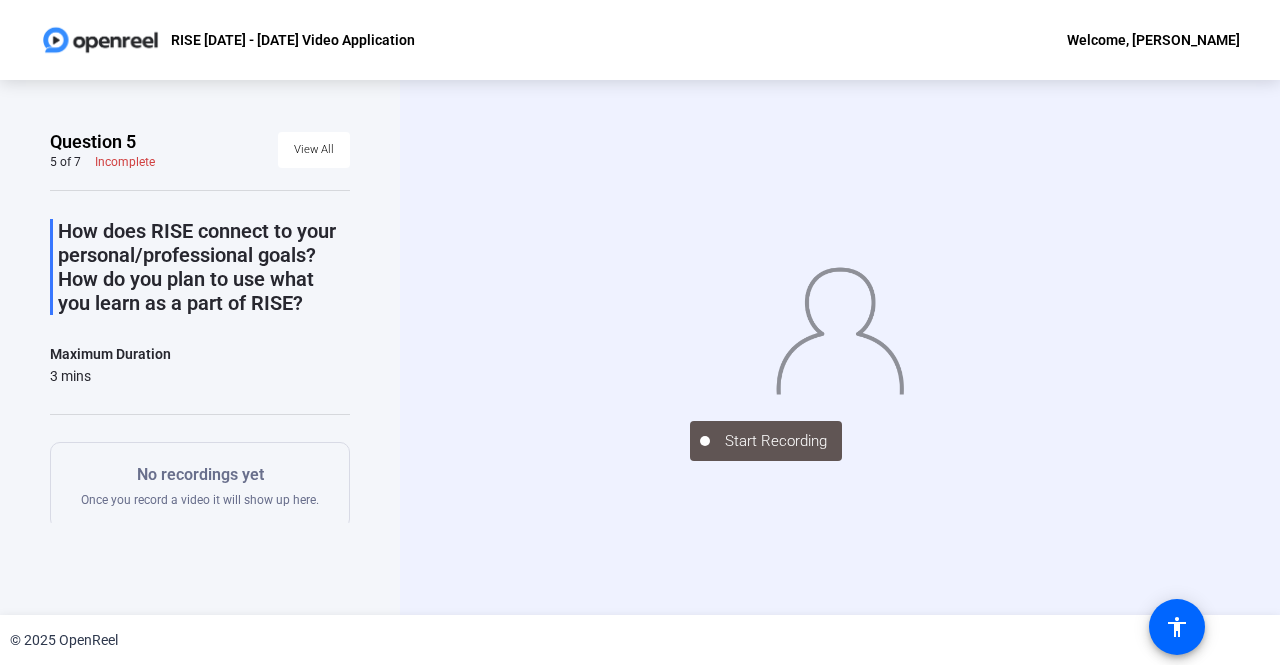 click on "Question 5" 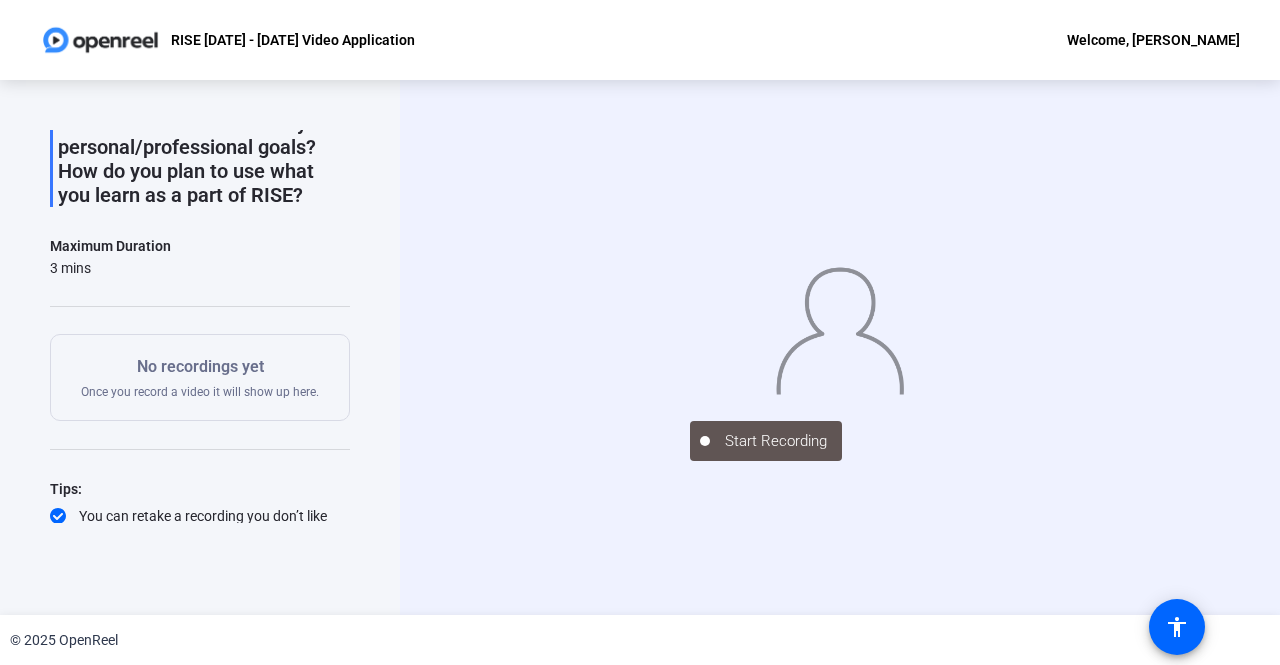scroll, scrollTop: 159, scrollLeft: 0, axis: vertical 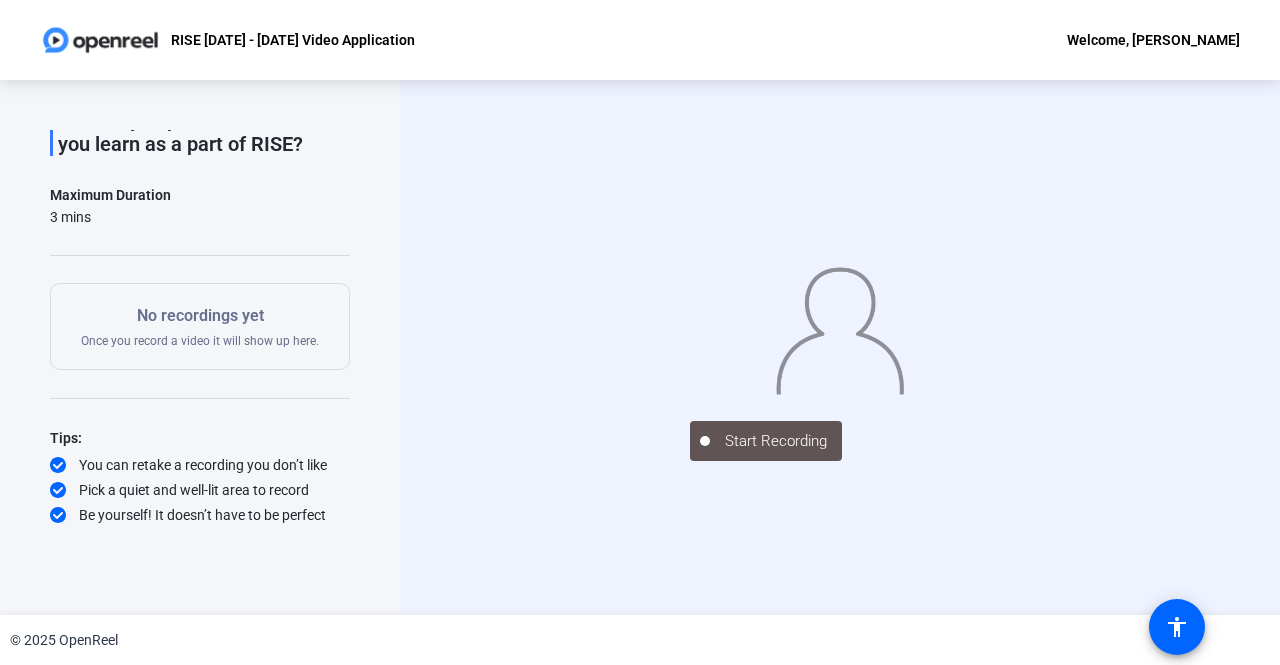 drag, startPoint x: 183, startPoint y: 349, endPoint x: 359, endPoint y: 377, distance: 178.21335 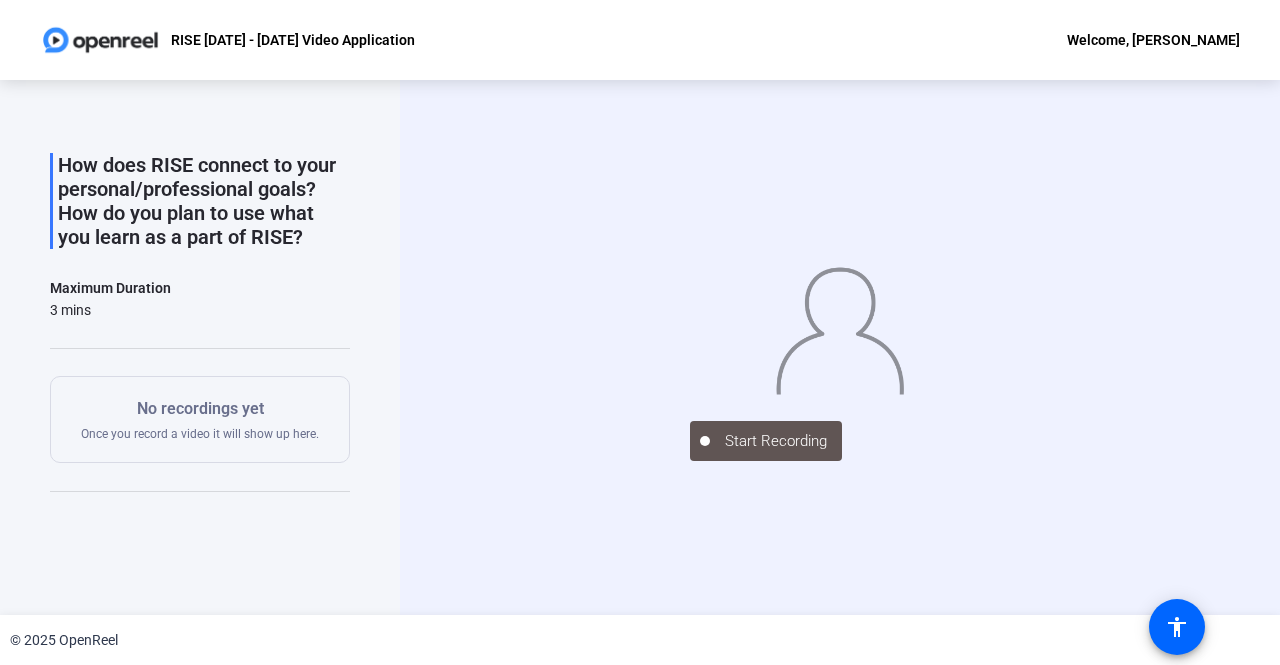 scroll, scrollTop: 0, scrollLeft: 0, axis: both 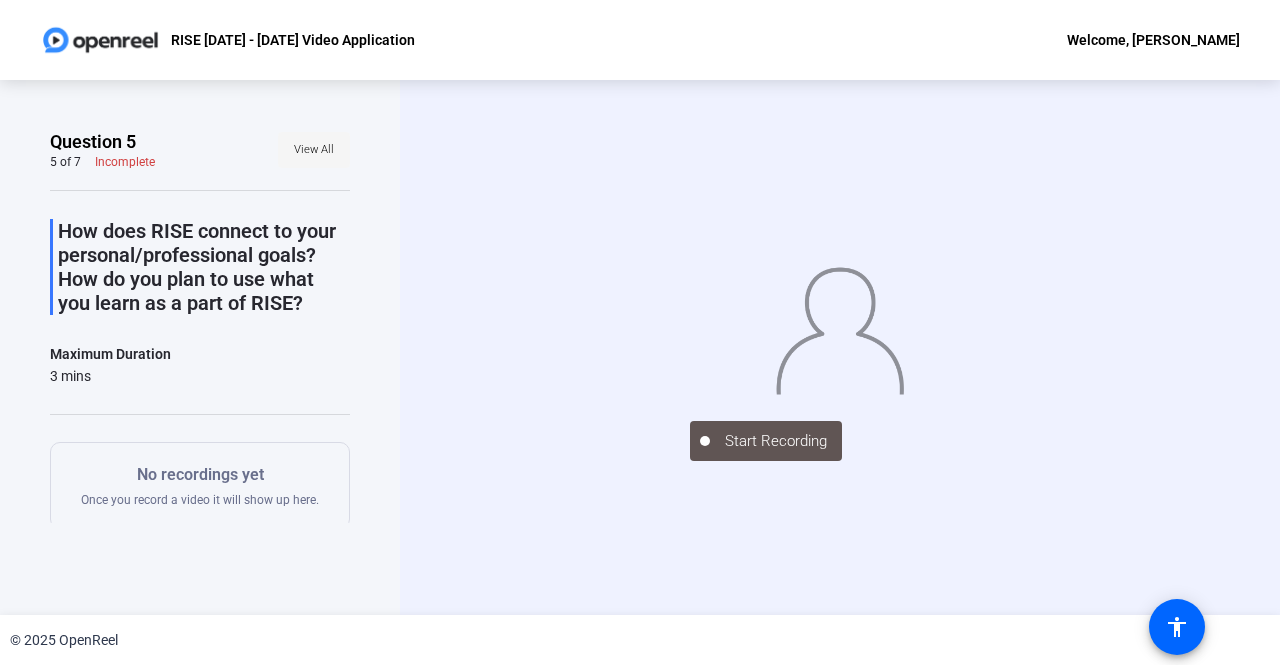 click on "View All" 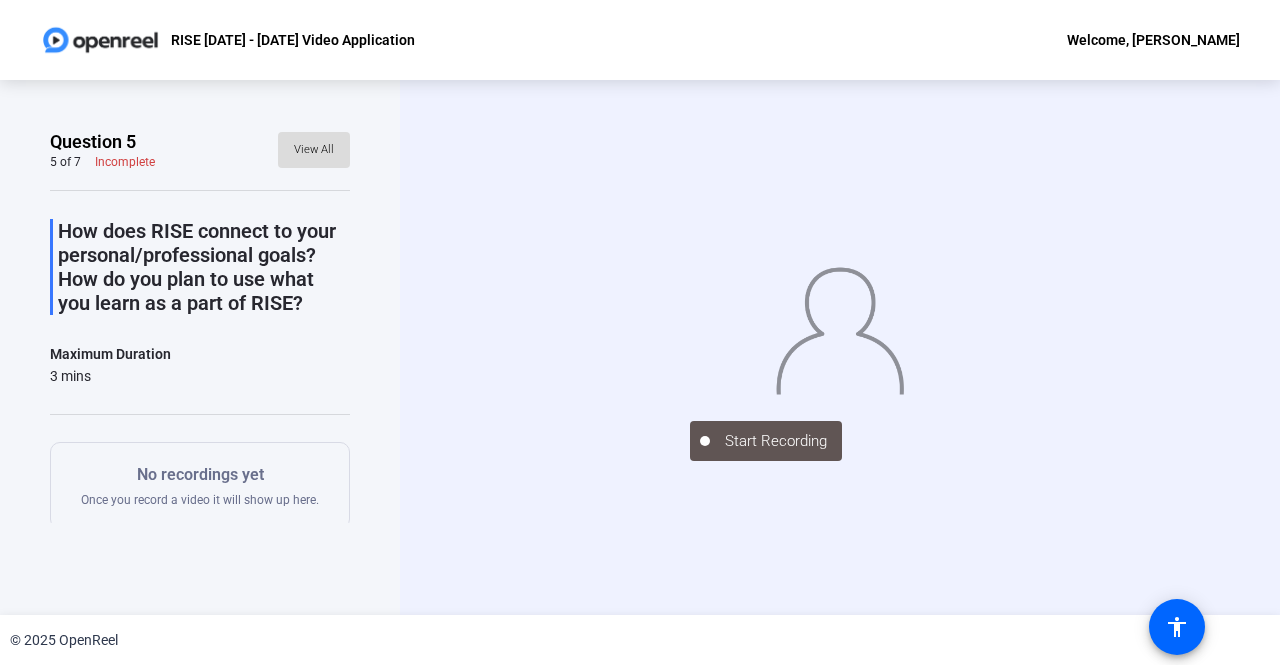 click on "View All" 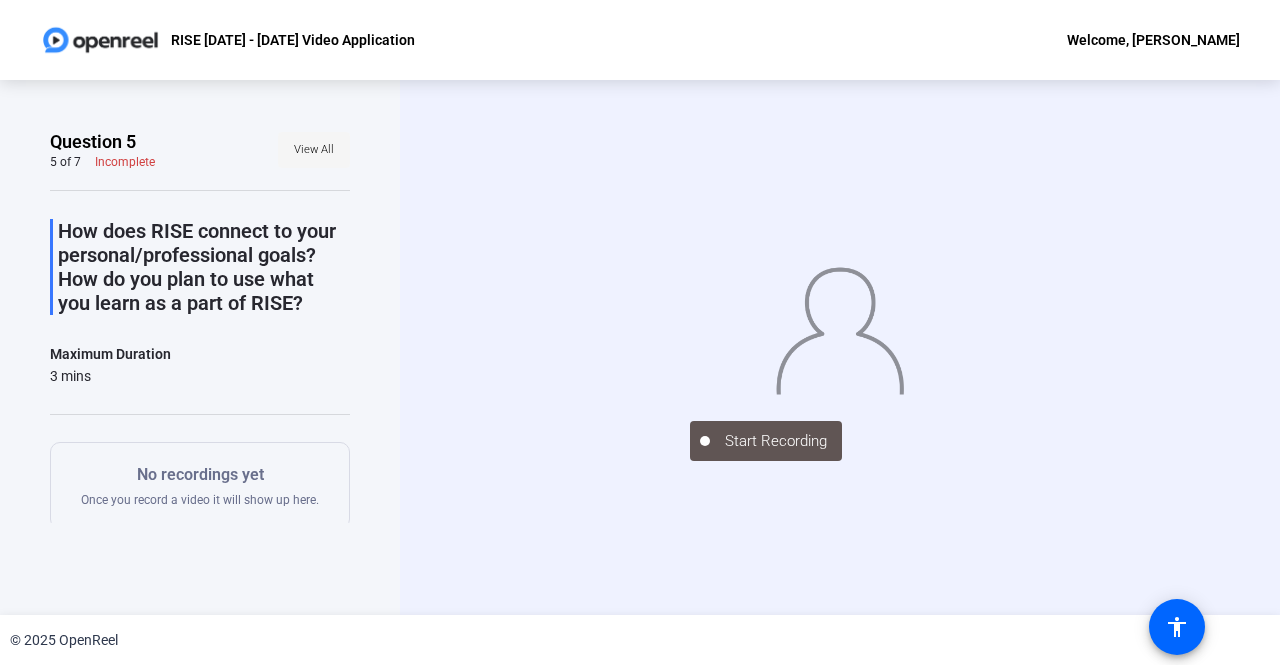 click on "View All" 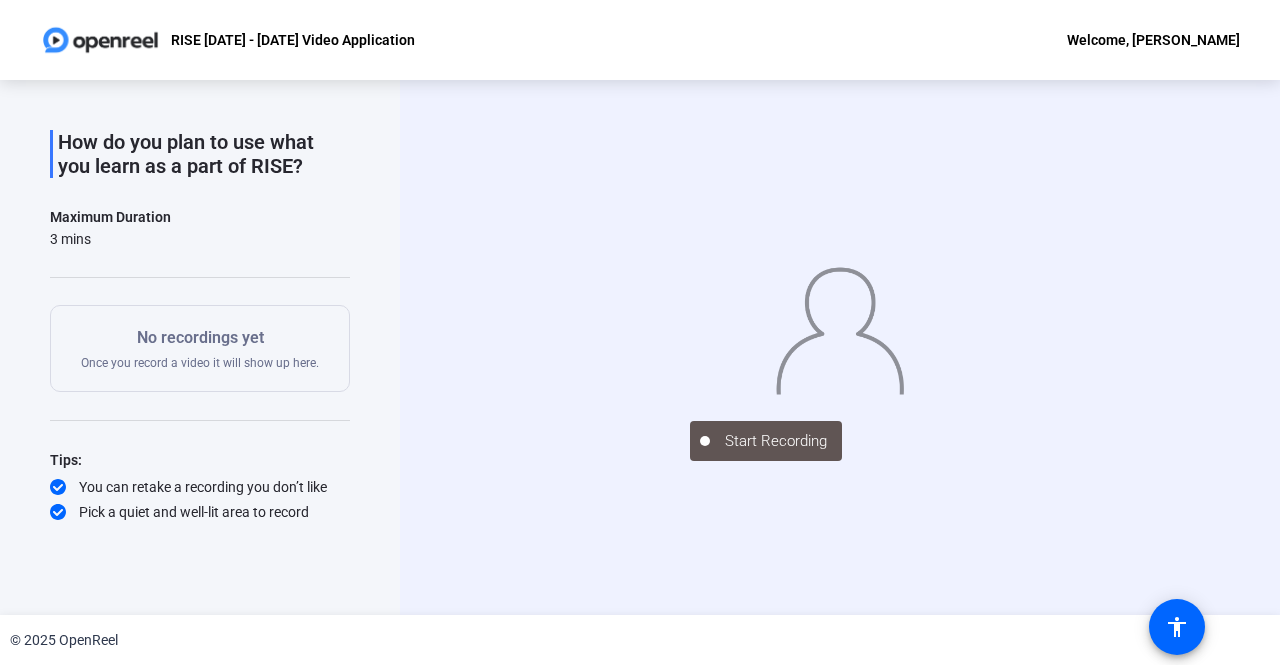 scroll, scrollTop: 159, scrollLeft: 0, axis: vertical 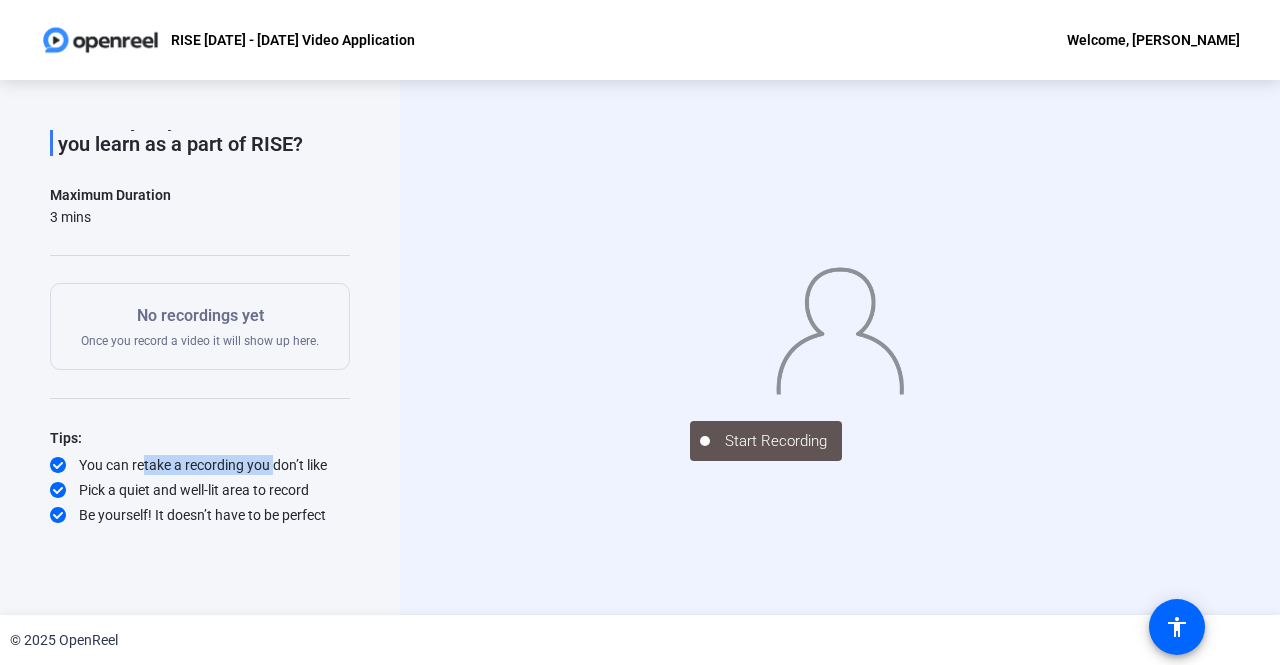 drag, startPoint x: 138, startPoint y: 463, endPoint x: 268, endPoint y: 459, distance: 130.06152 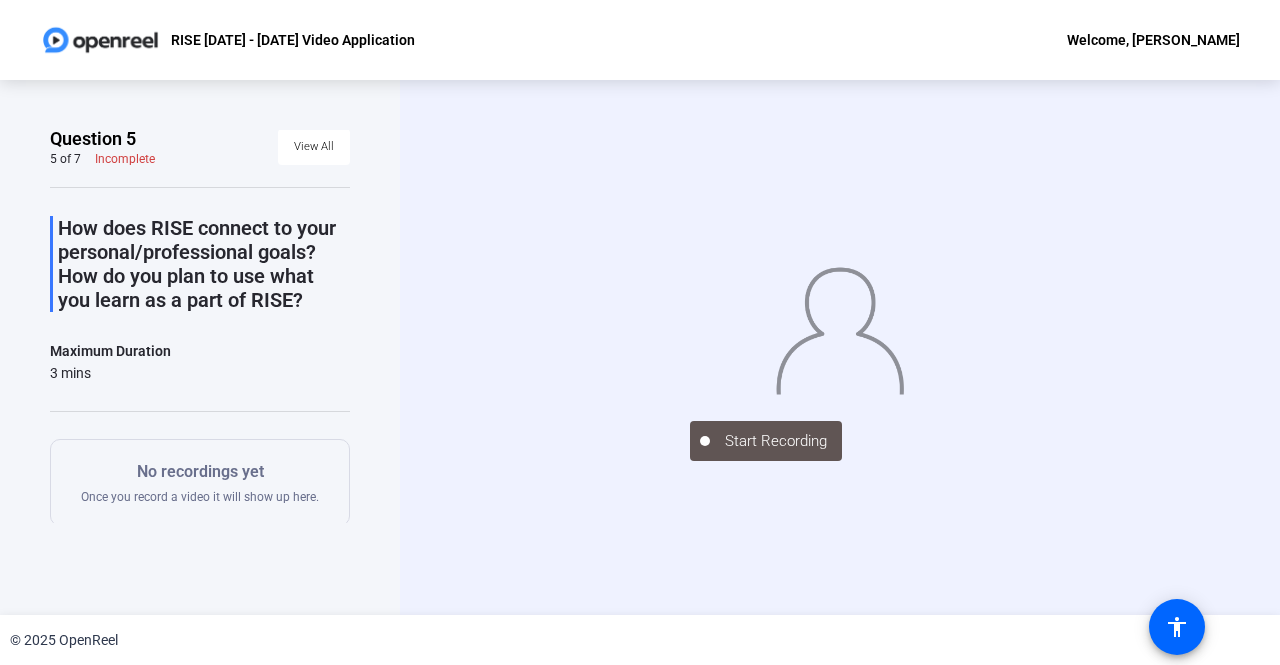 scroll, scrollTop: 0, scrollLeft: 0, axis: both 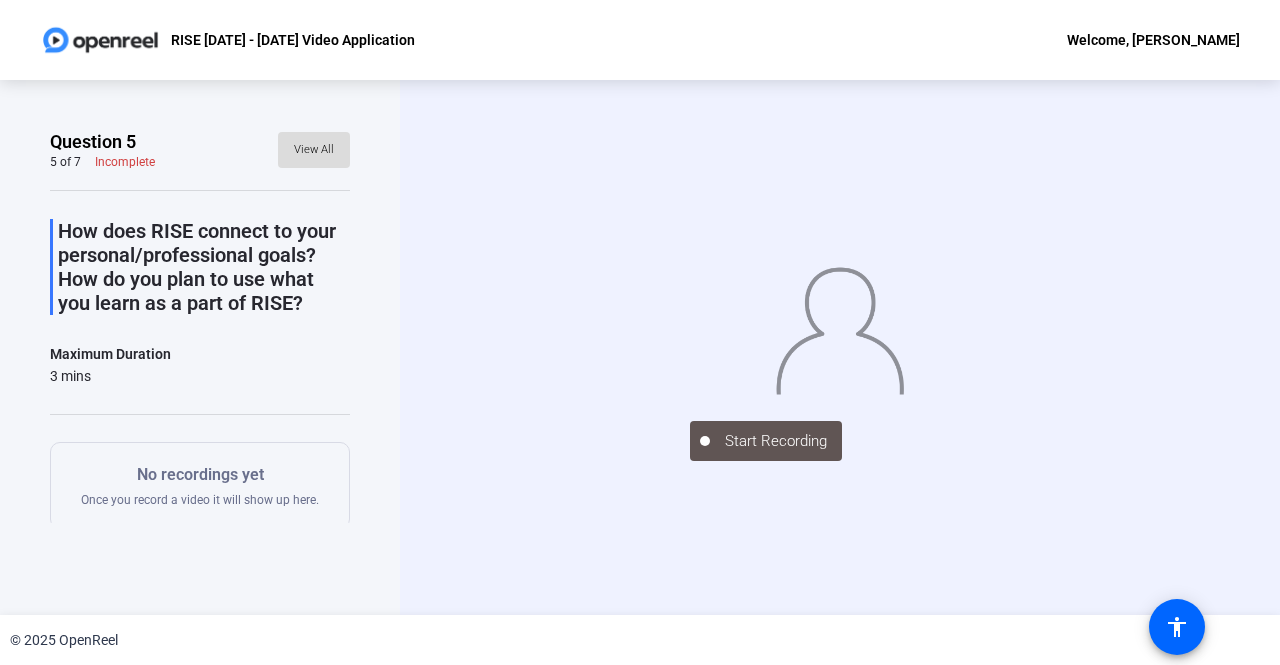 click on "View All" 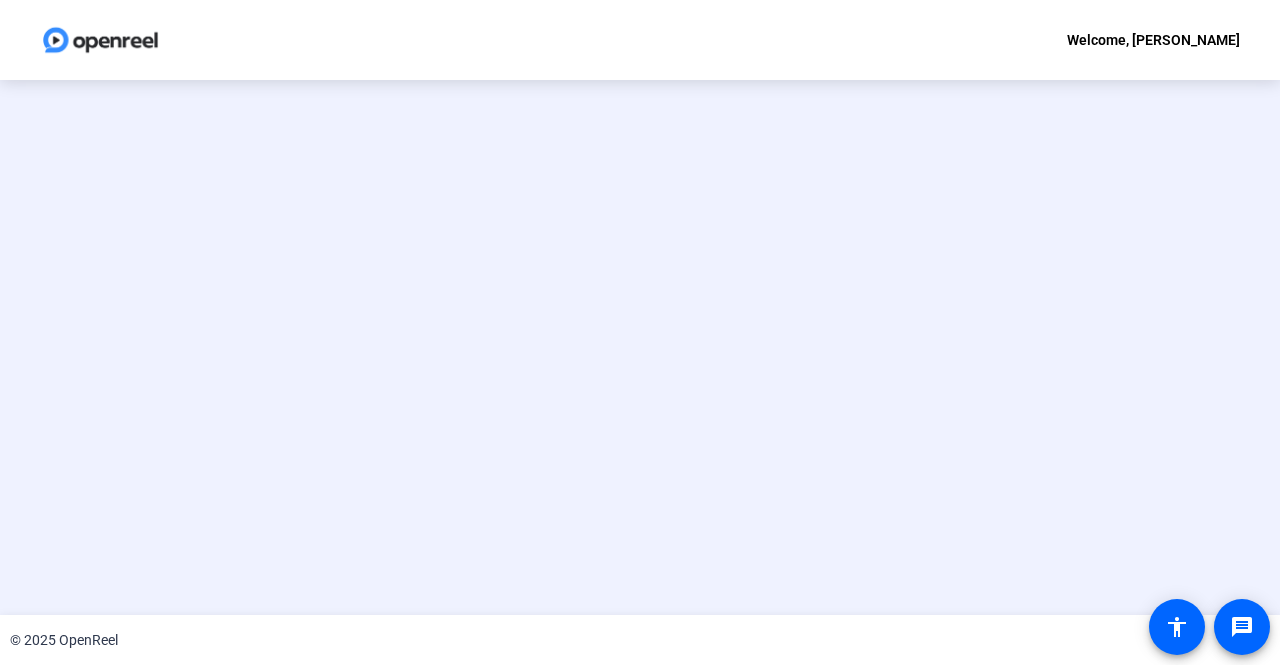 scroll, scrollTop: 0, scrollLeft: 0, axis: both 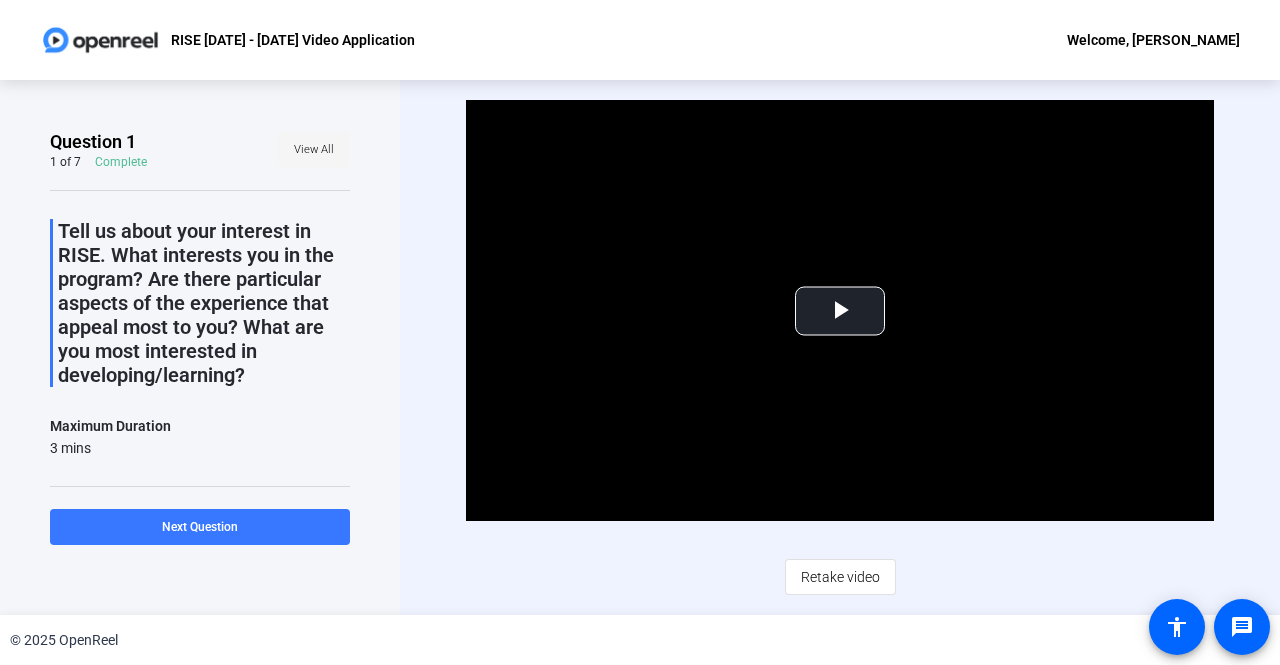 click on "View All" 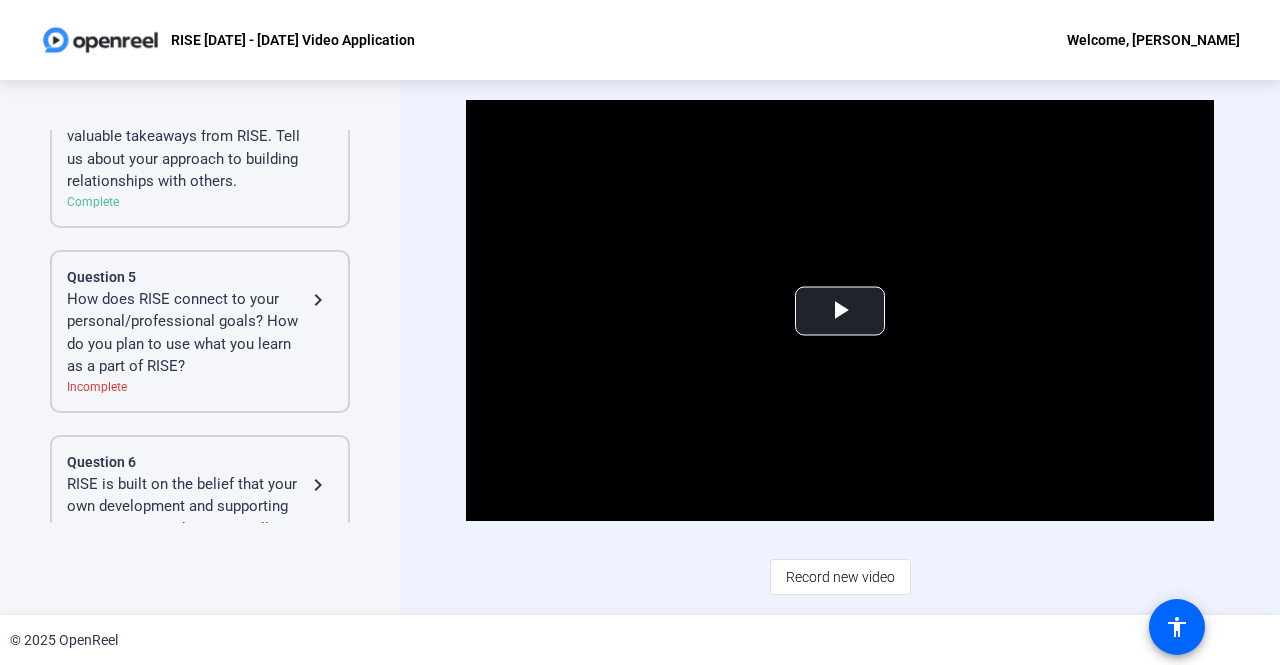 scroll, scrollTop: 808, scrollLeft: 0, axis: vertical 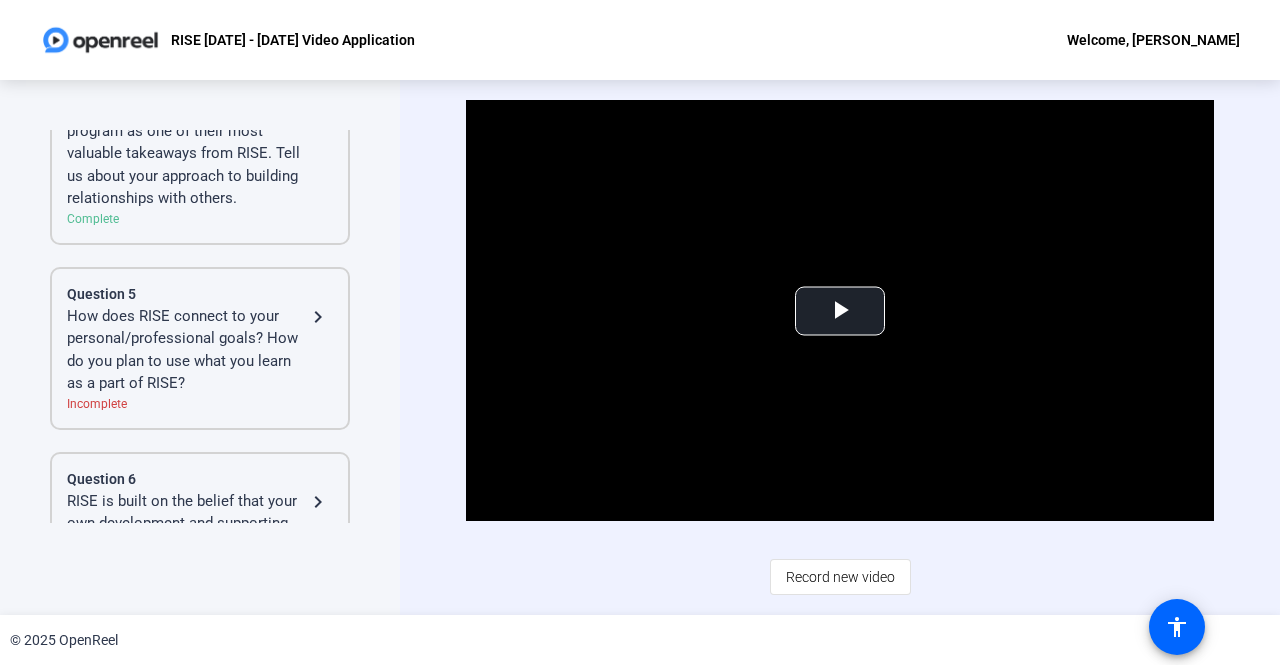 click on "How does RISE connect to your personal/professional goals? How do you plan to use what you learn as a part of RISE?" 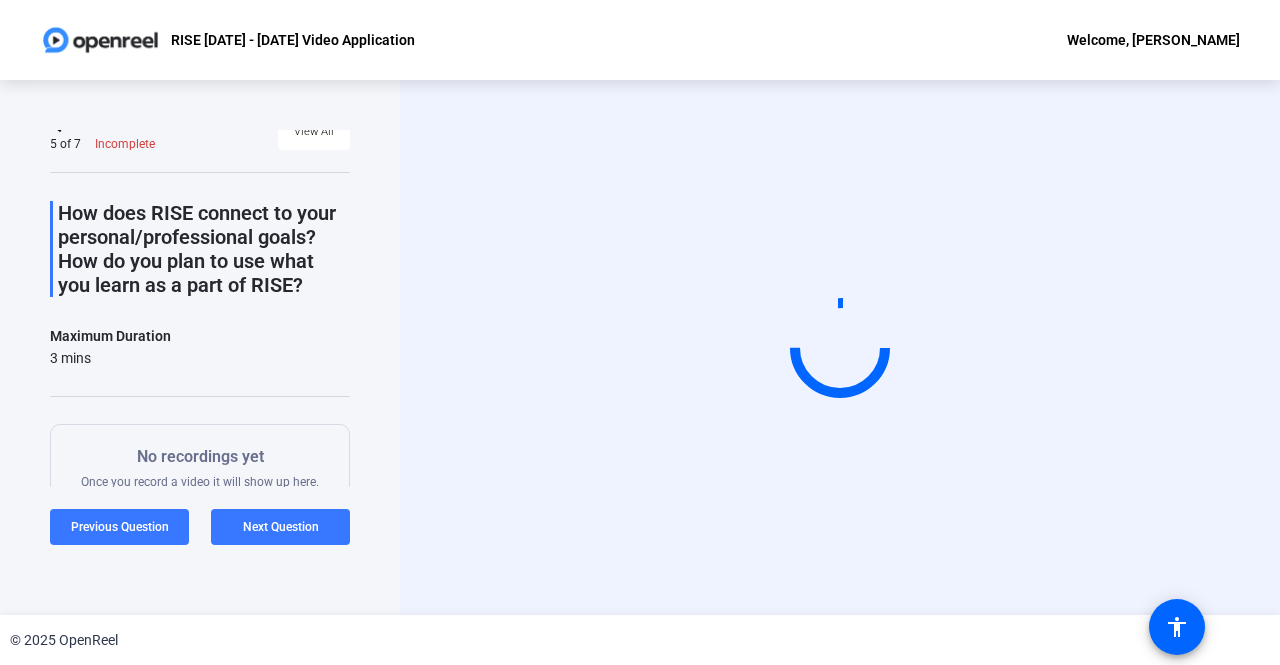 scroll, scrollTop: 0, scrollLeft: 0, axis: both 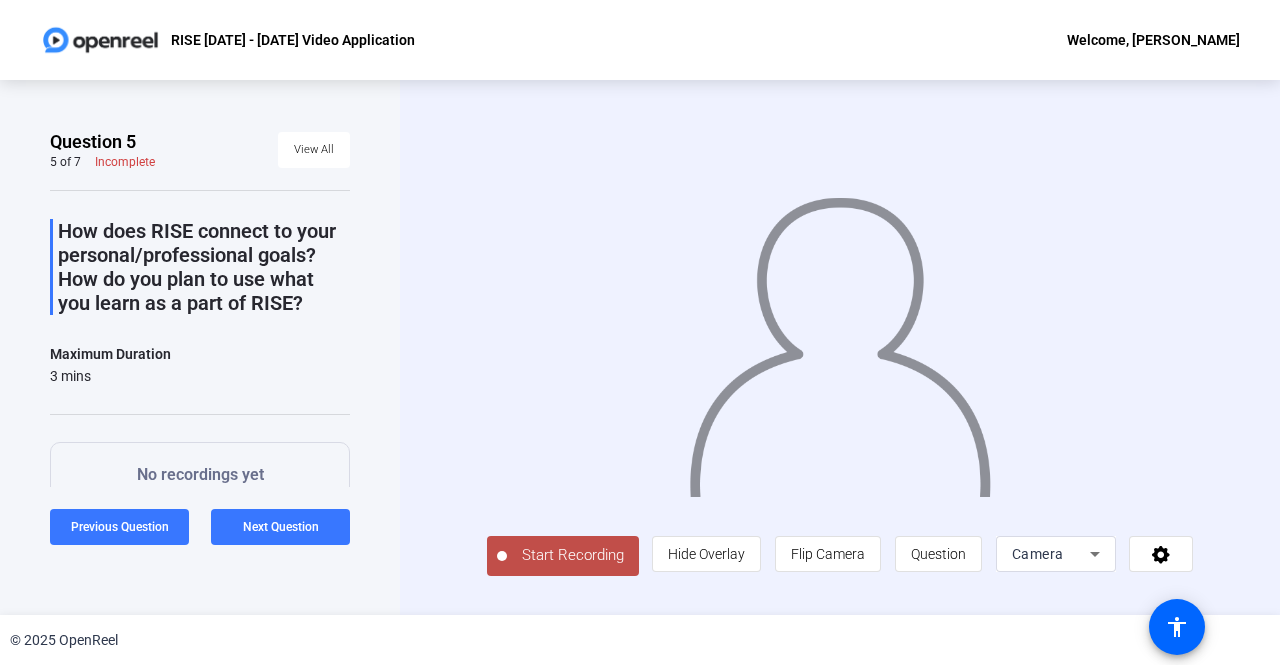 click on "Start Recording" 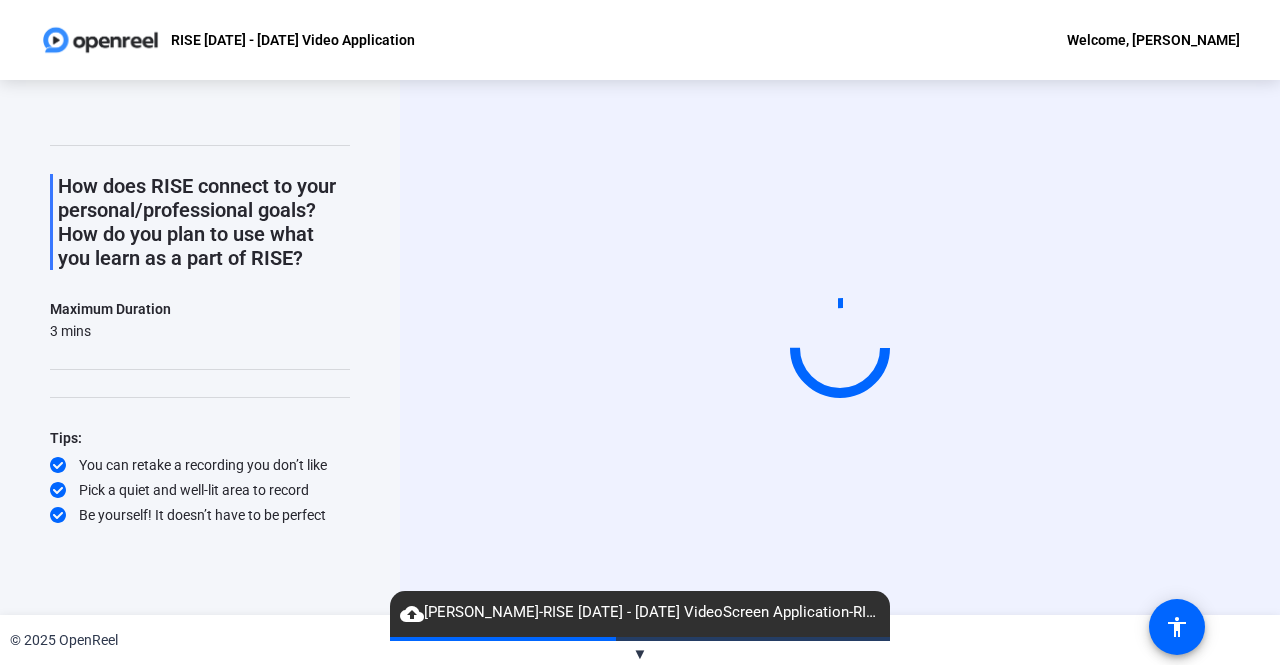 scroll, scrollTop: 0, scrollLeft: 0, axis: both 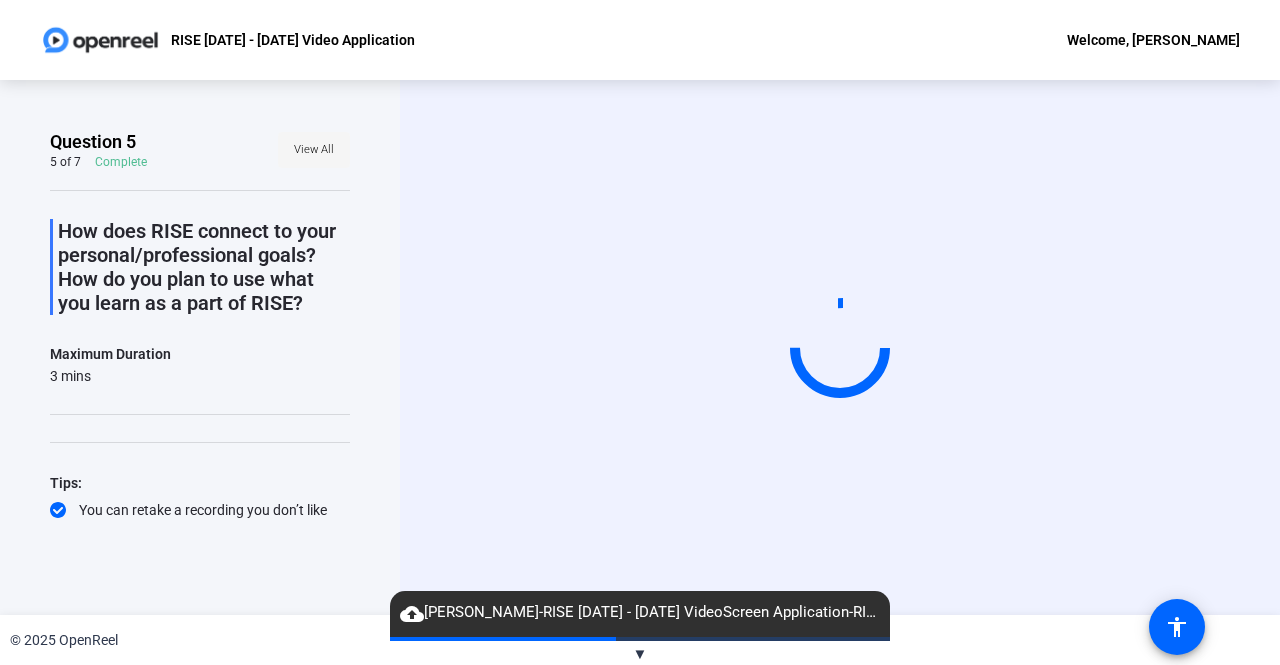 click 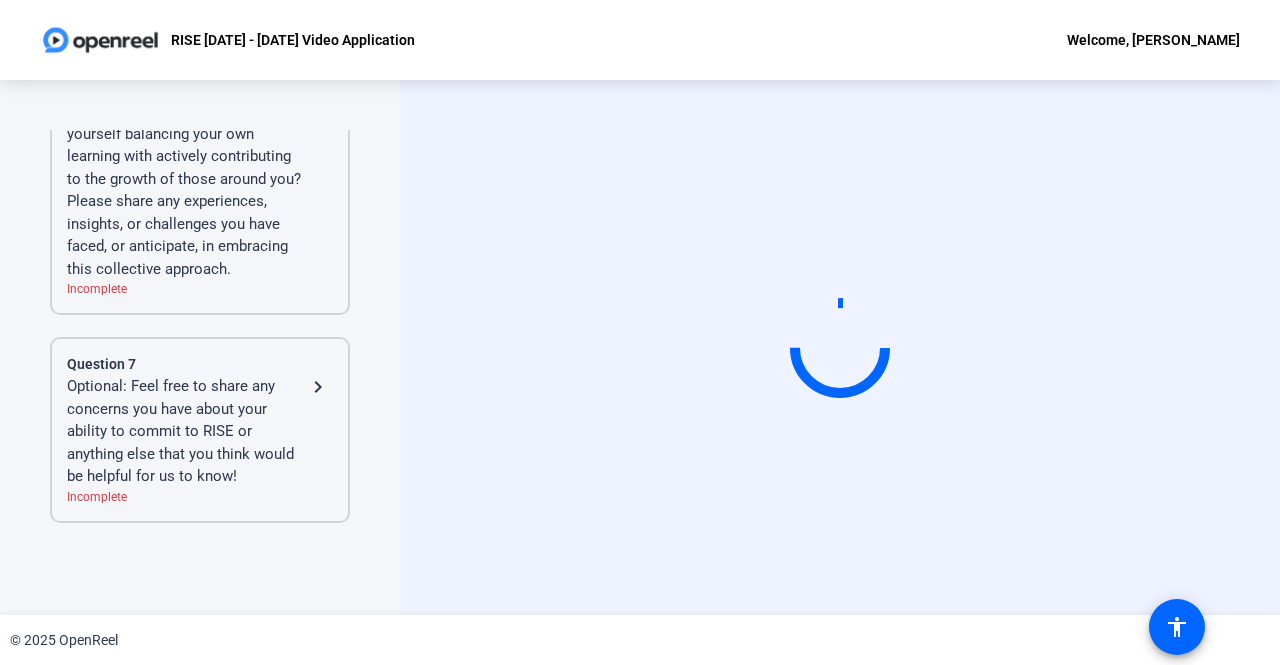 scroll, scrollTop: 1308, scrollLeft: 0, axis: vertical 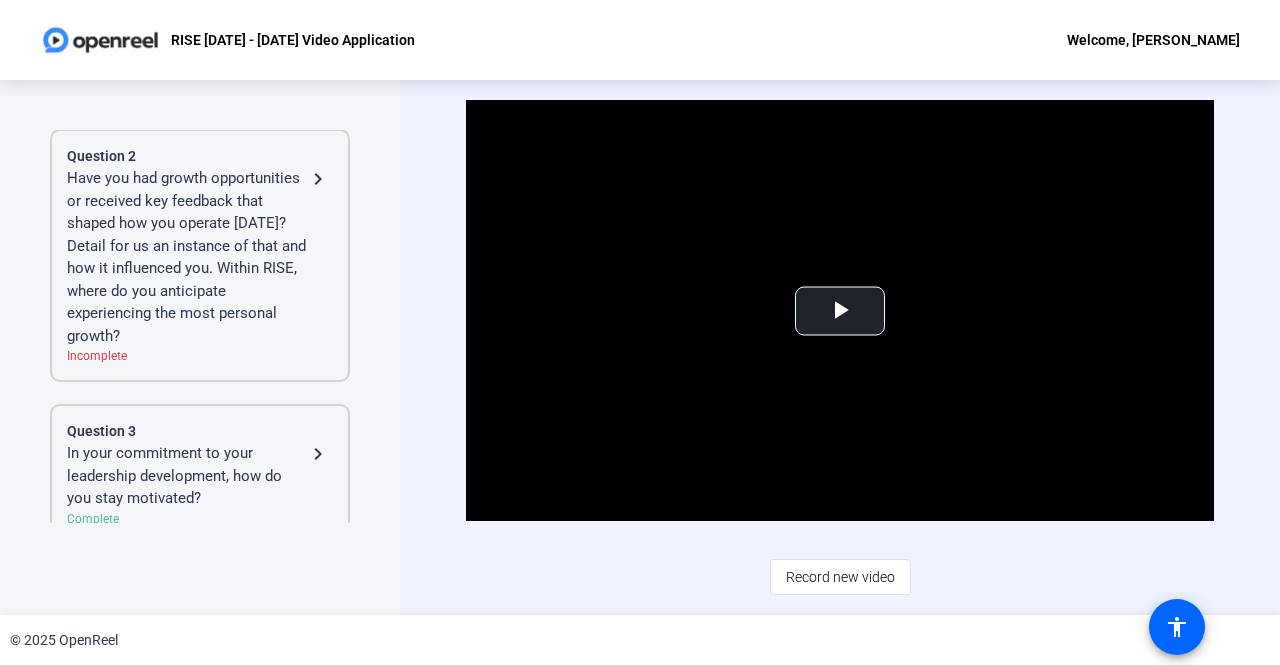 click on "Have you had growth opportunities or received key feedback that shaped how you operate [DATE]? Detail for us an instance of that and how it influenced you. Within RISE, where do you anticipate experiencing the most personal growth?" 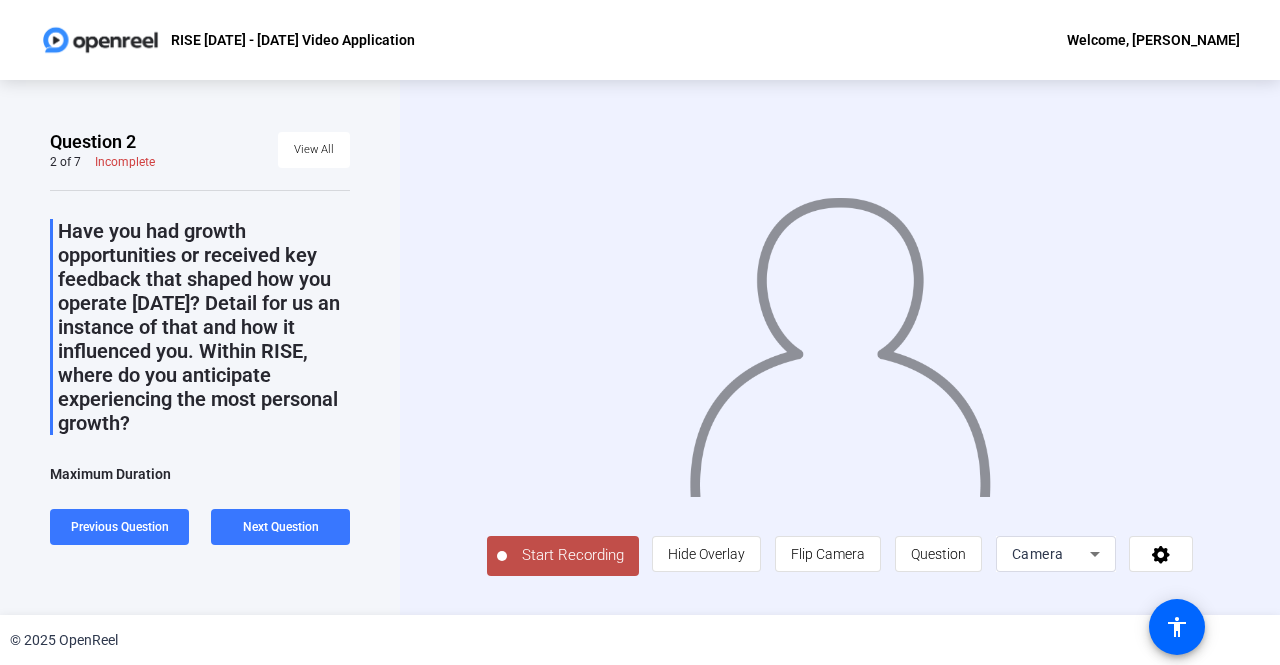 scroll, scrollTop: 48, scrollLeft: 0, axis: vertical 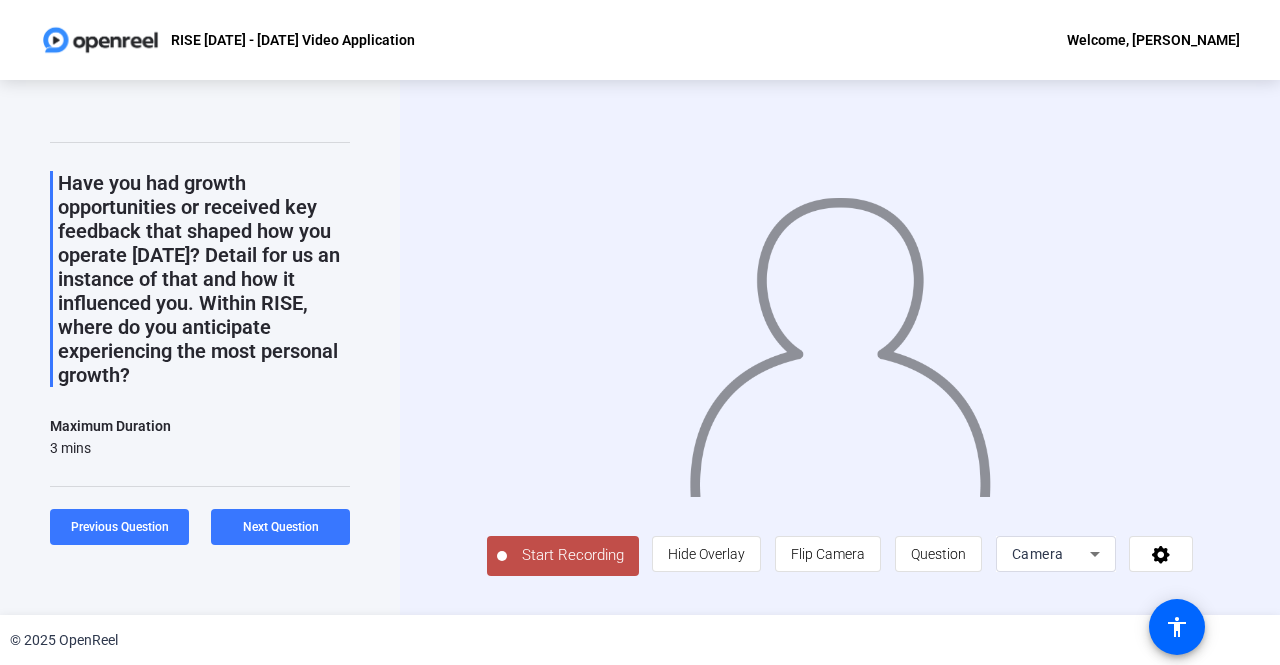 click on "Start Recording" 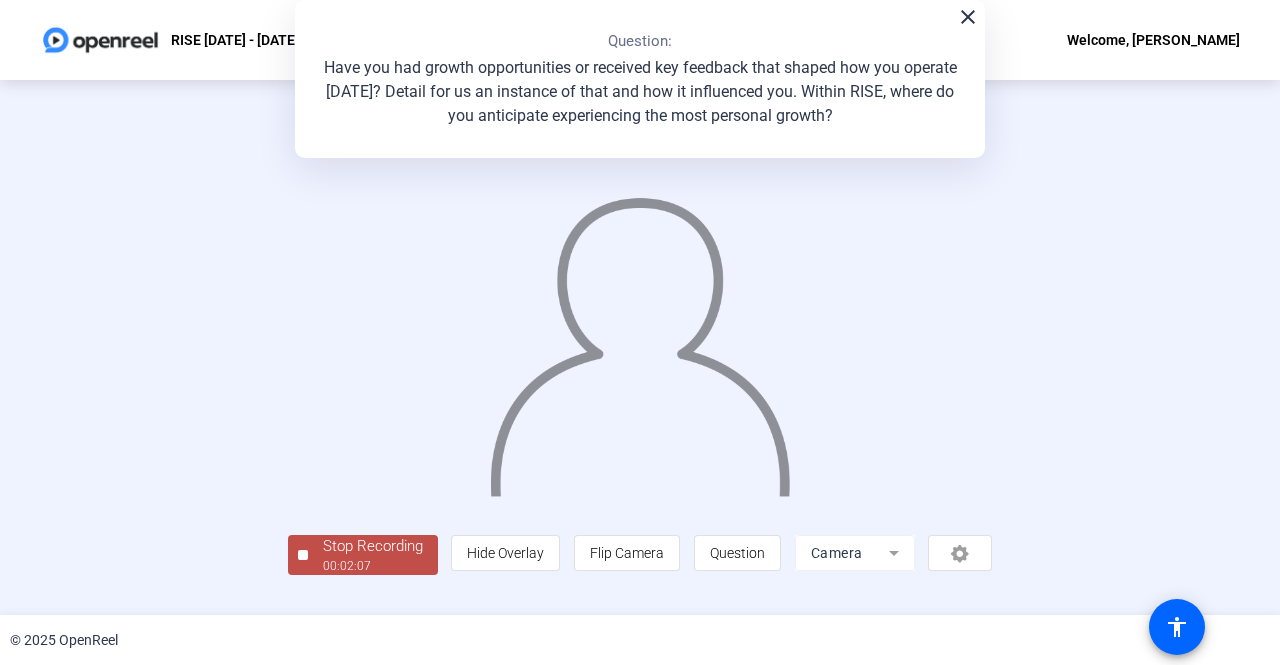 scroll, scrollTop: 83, scrollLeft: 0, axis: vertical 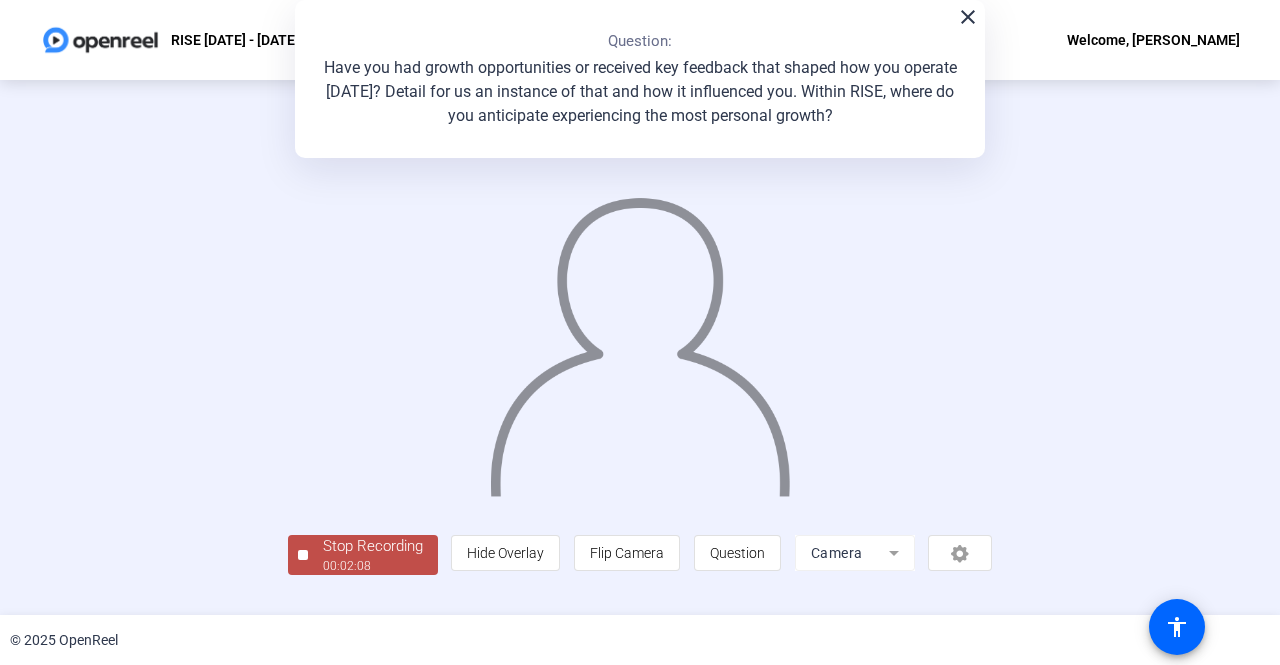 click on "Stop Recording" 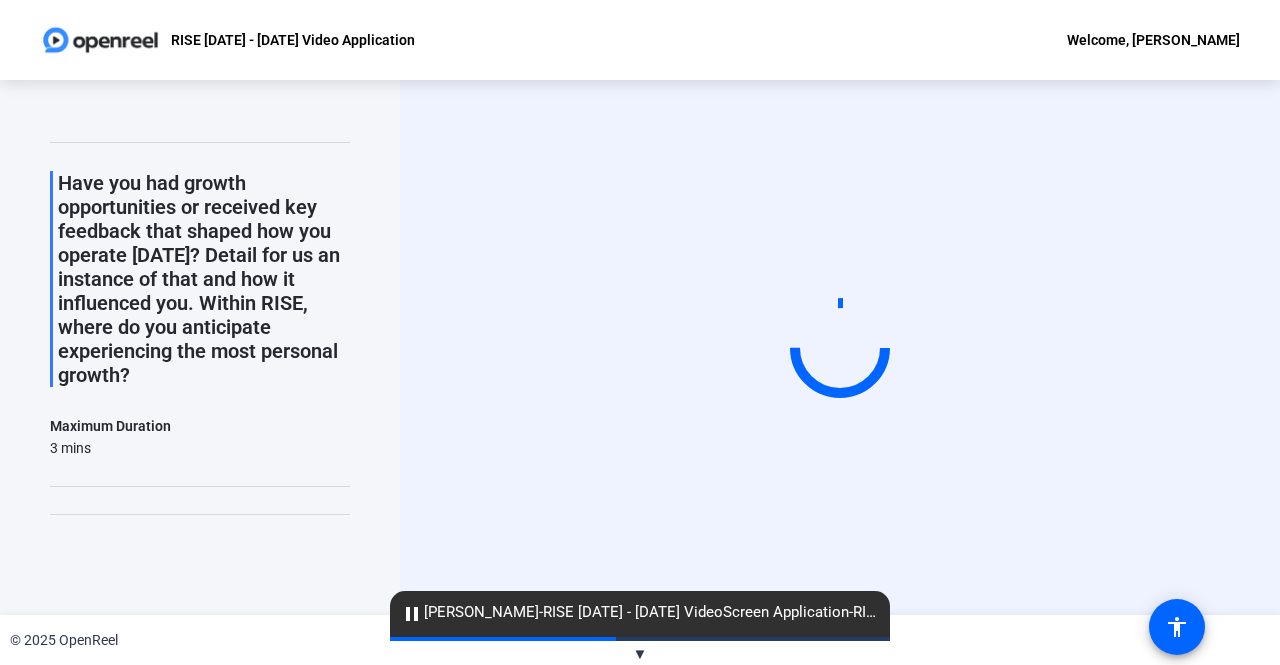scroll, scrollTop: 0, scrollLeft: 0, axis: both 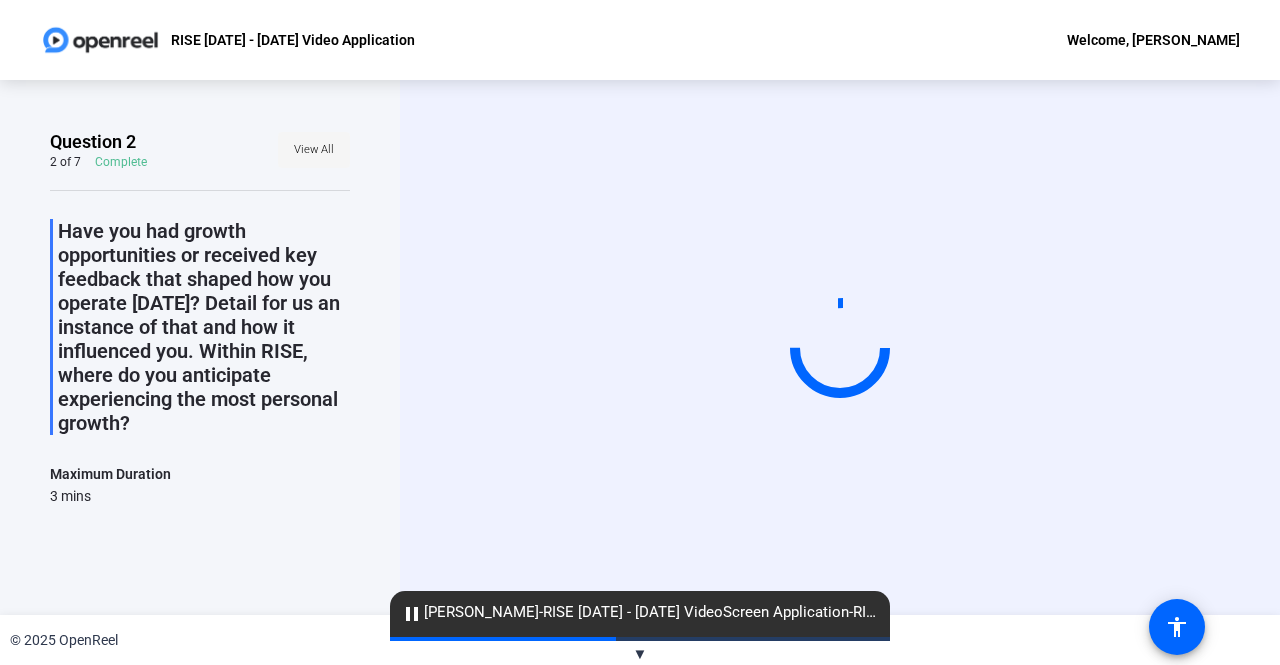 click on "View All" 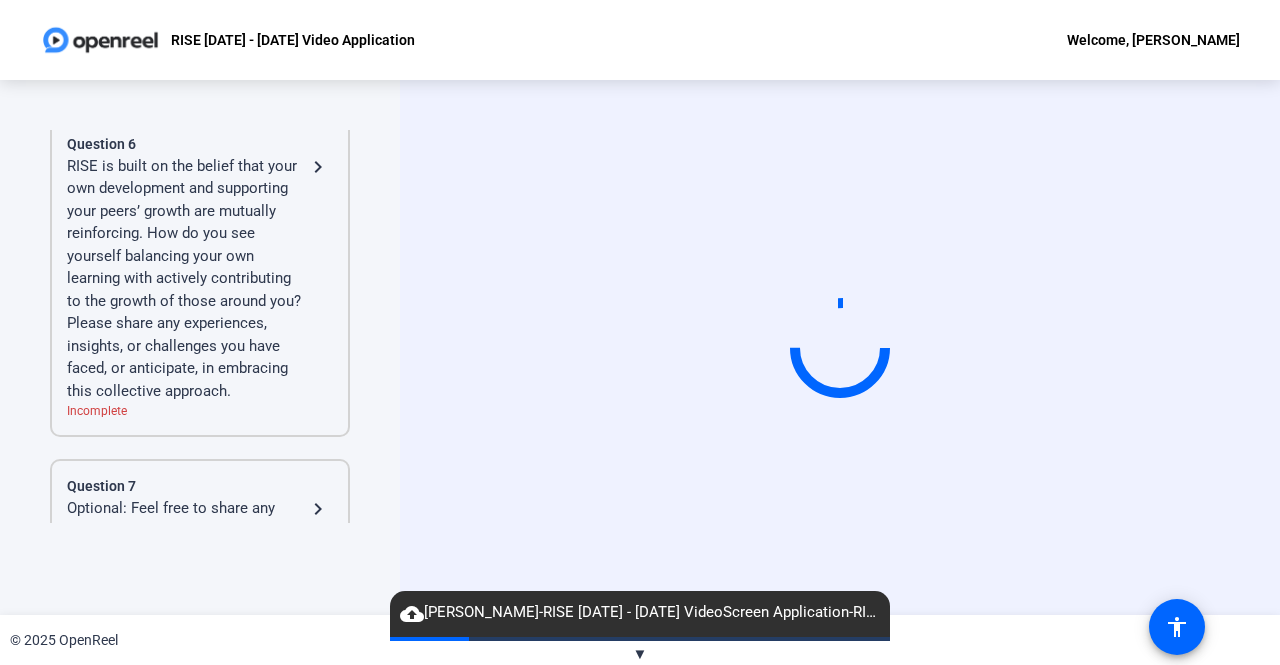 scroll, scrollTop: 1108, scrollLeft: 0, axis: vertical 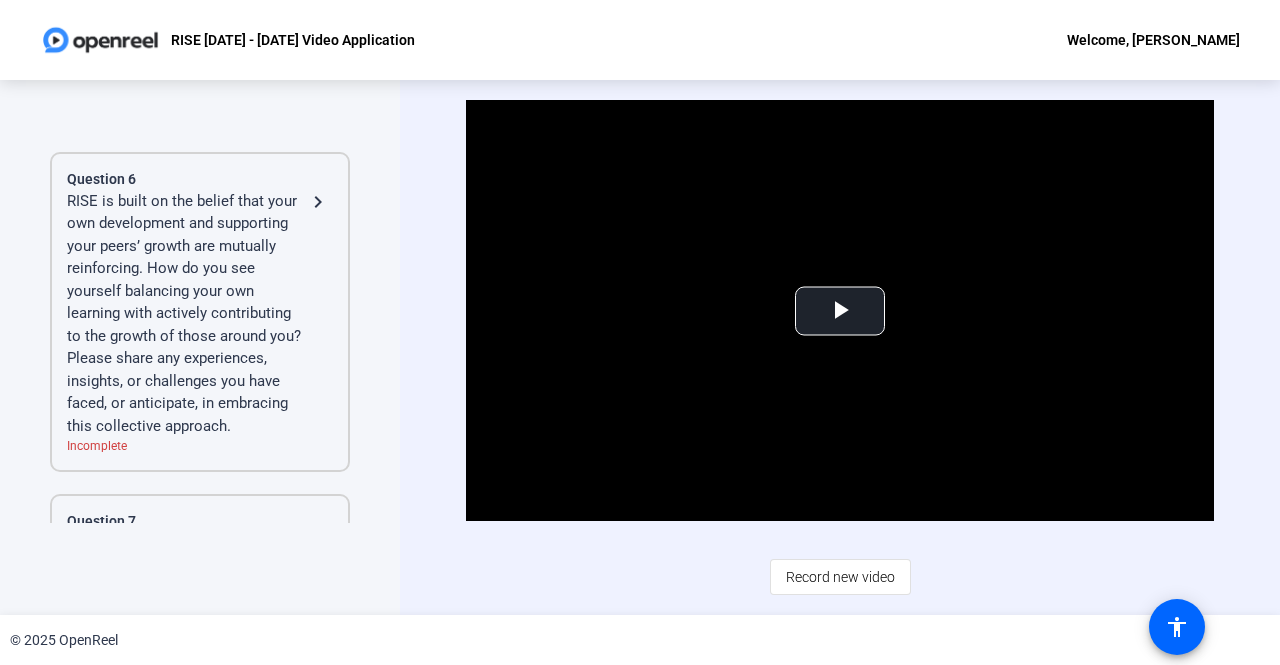 click on "RISE is built on the belief that your own development and supporting your peers’ growth are mutually reinforcing. How do you see yourself balancing your own learning with actively contributing to the growth of those around you? Please share any experiences, insights, or challenges you have faced, or anticipate, in embracing this collective approach." 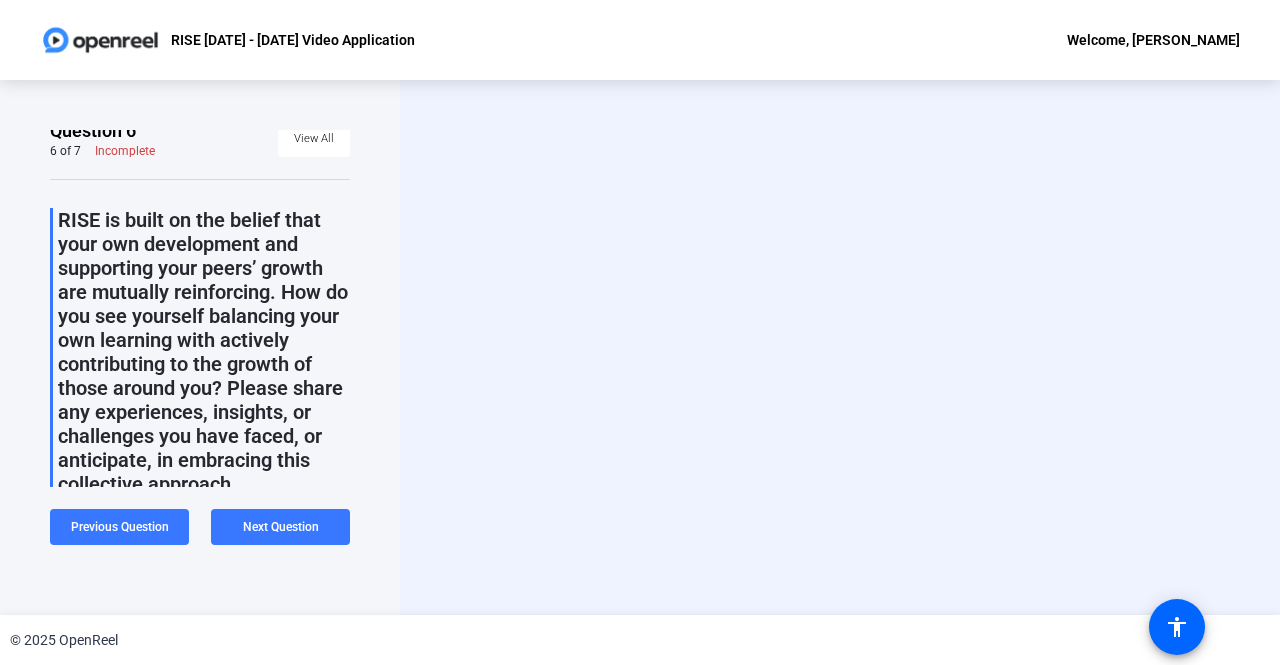 scroll, scrollTop: 0, scrollLeft: 0, axis: both 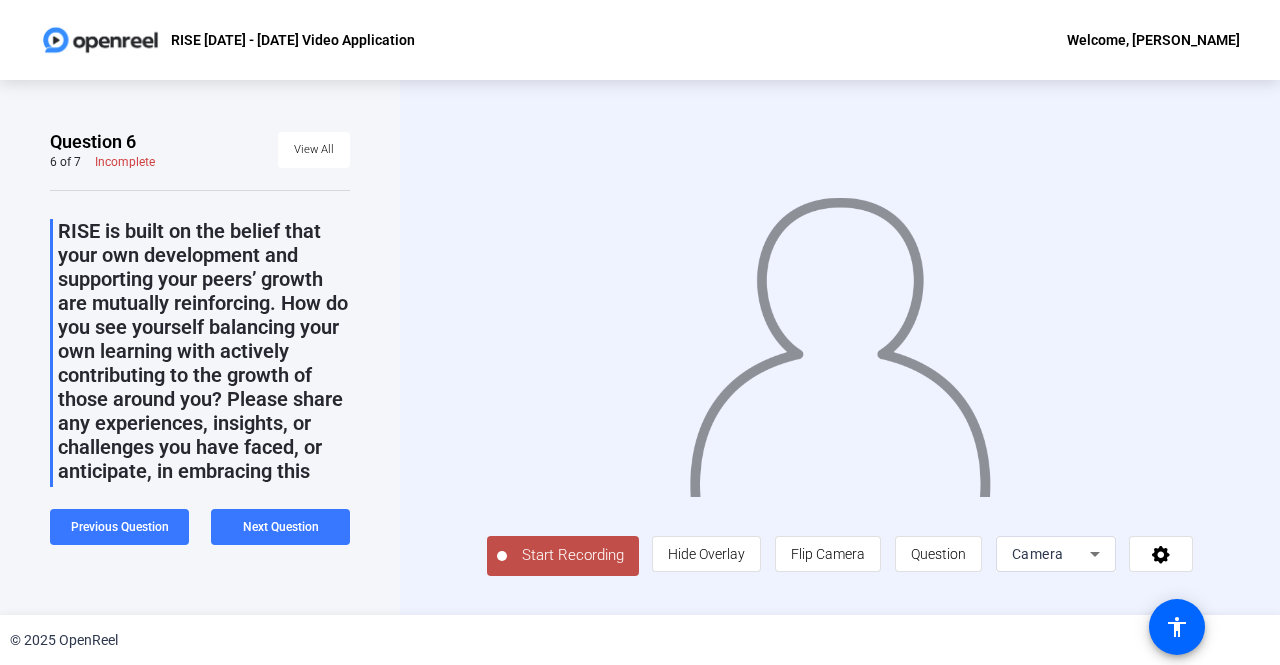 click on "Start Recording" 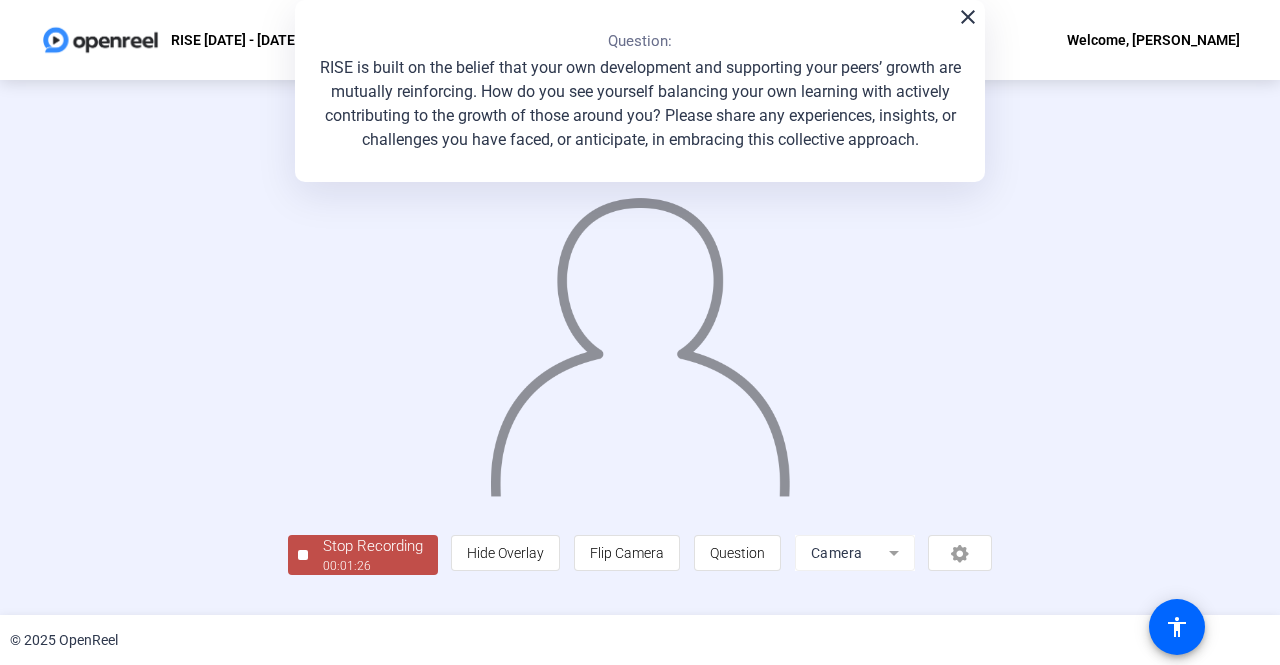 scroll, scrollTop: 83, scrollLeft: 0, axis: vertical 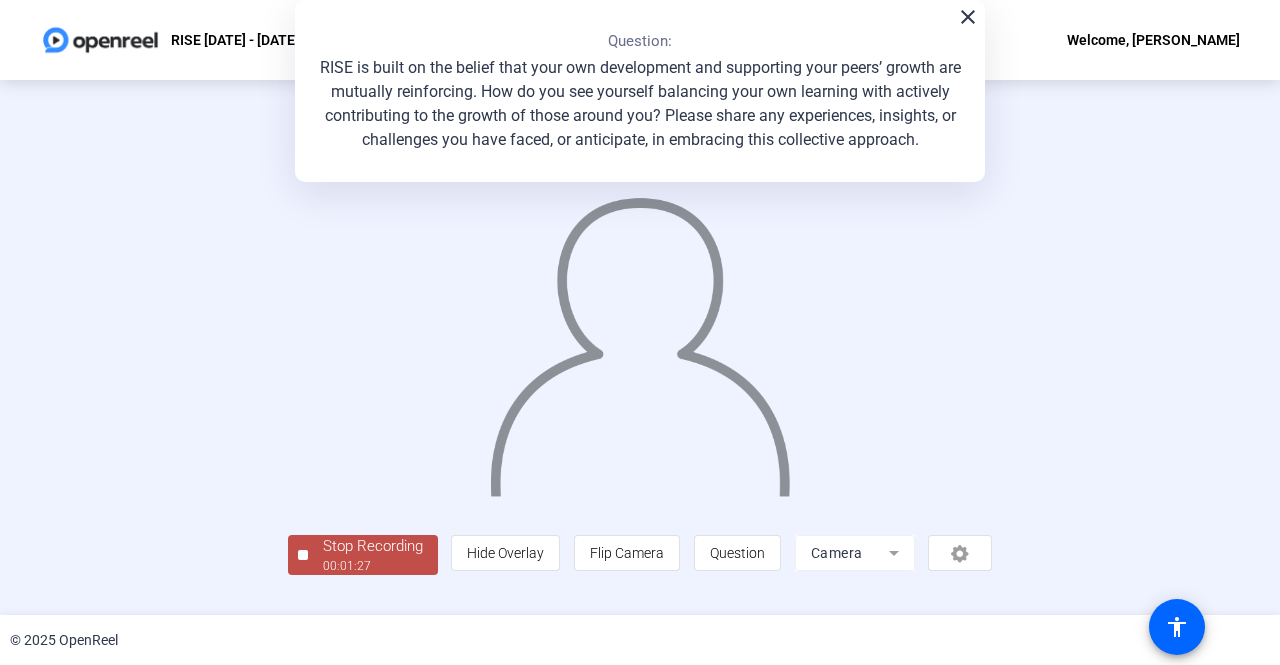 click on "00:01:27" 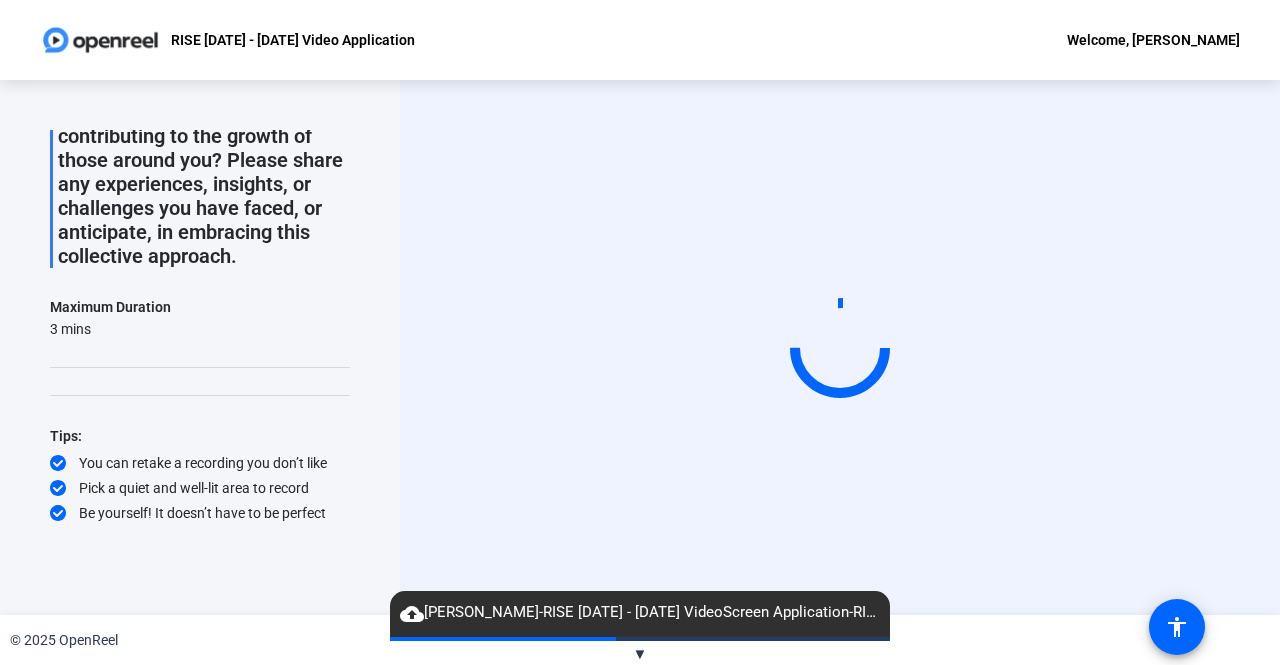 scroll, scrollTop: 0, scrollLeft: 0, axis: both 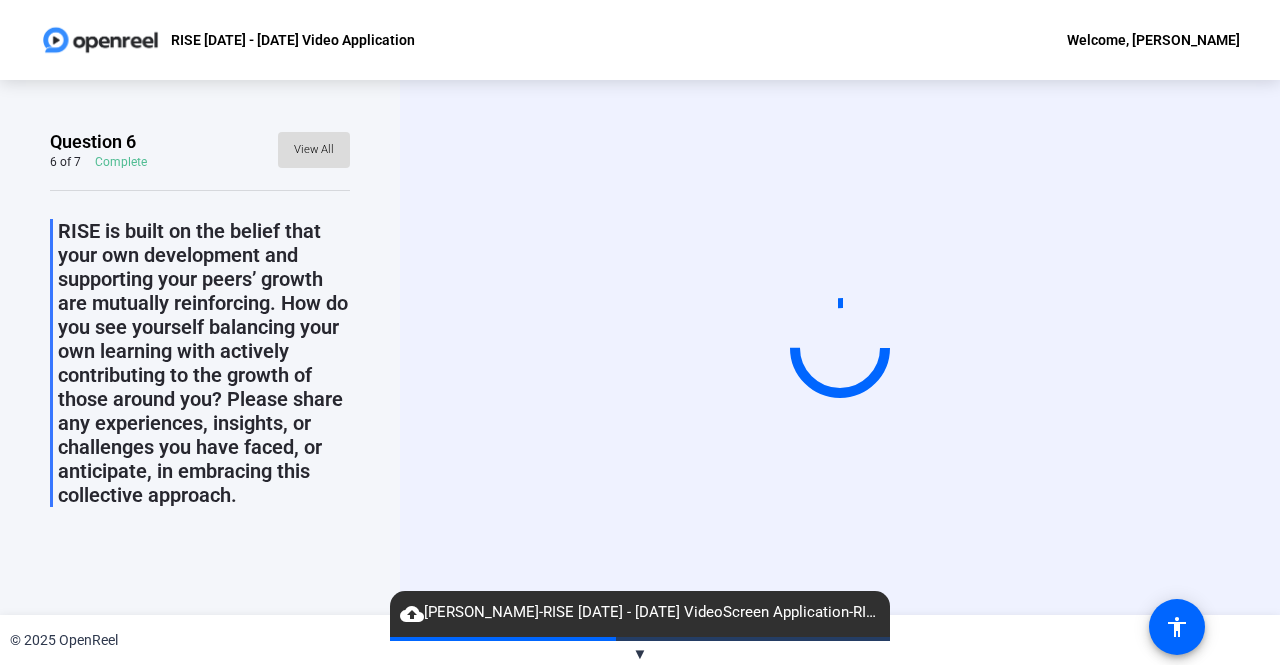 click on "View All" 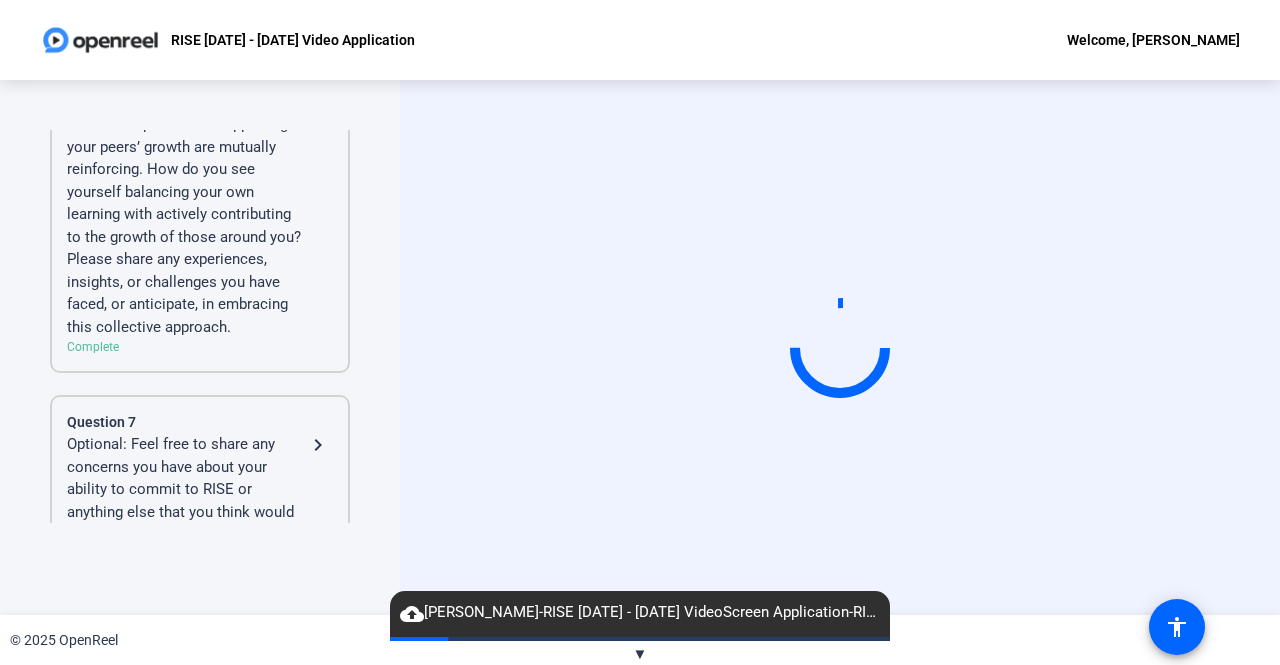 scroll, scrollTop: 1260, scrollLeft: 0, axis: vertical 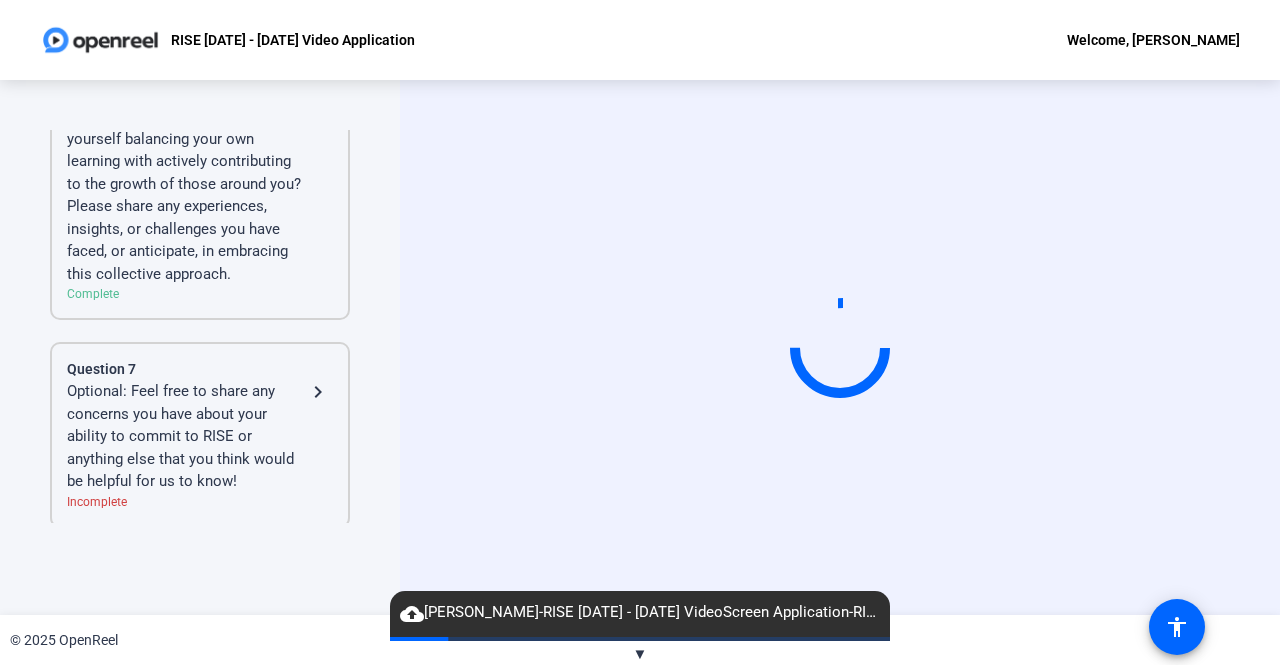 click on "Optional: Feel free to share any concerns you have about your ability to commit to RISE or anything else that you think would be helpful for us to know!" 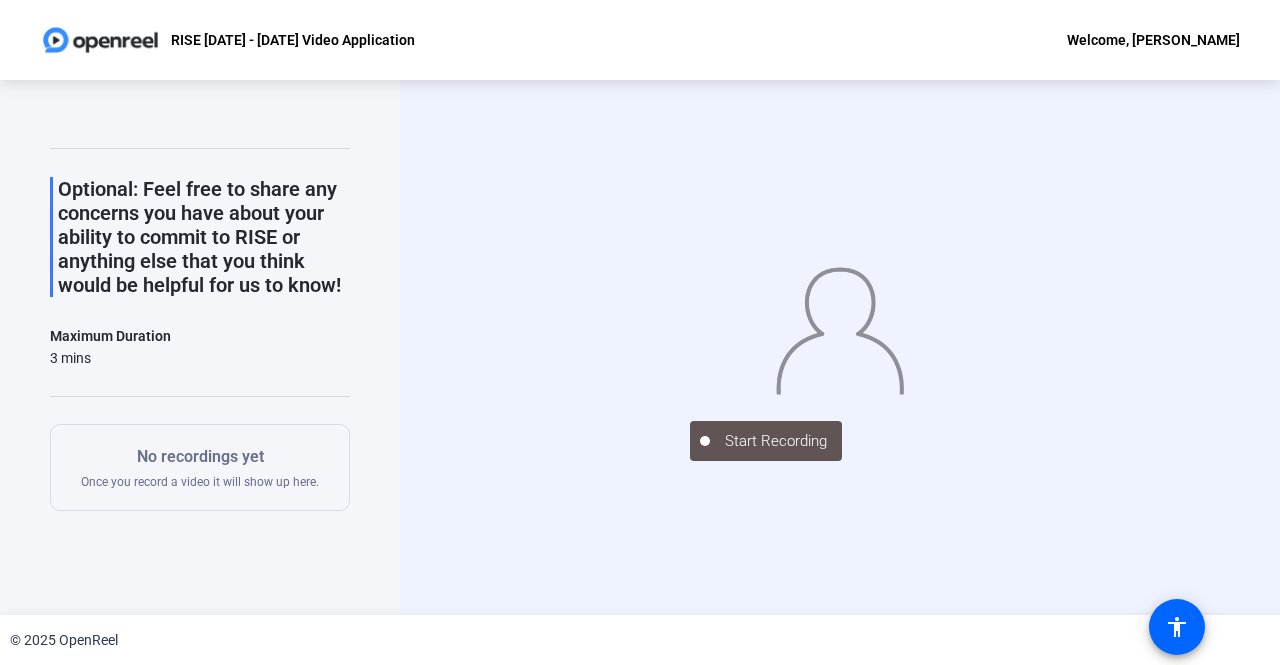 scroll, scrollTop: 0, scrollLeft: 0, axis: both 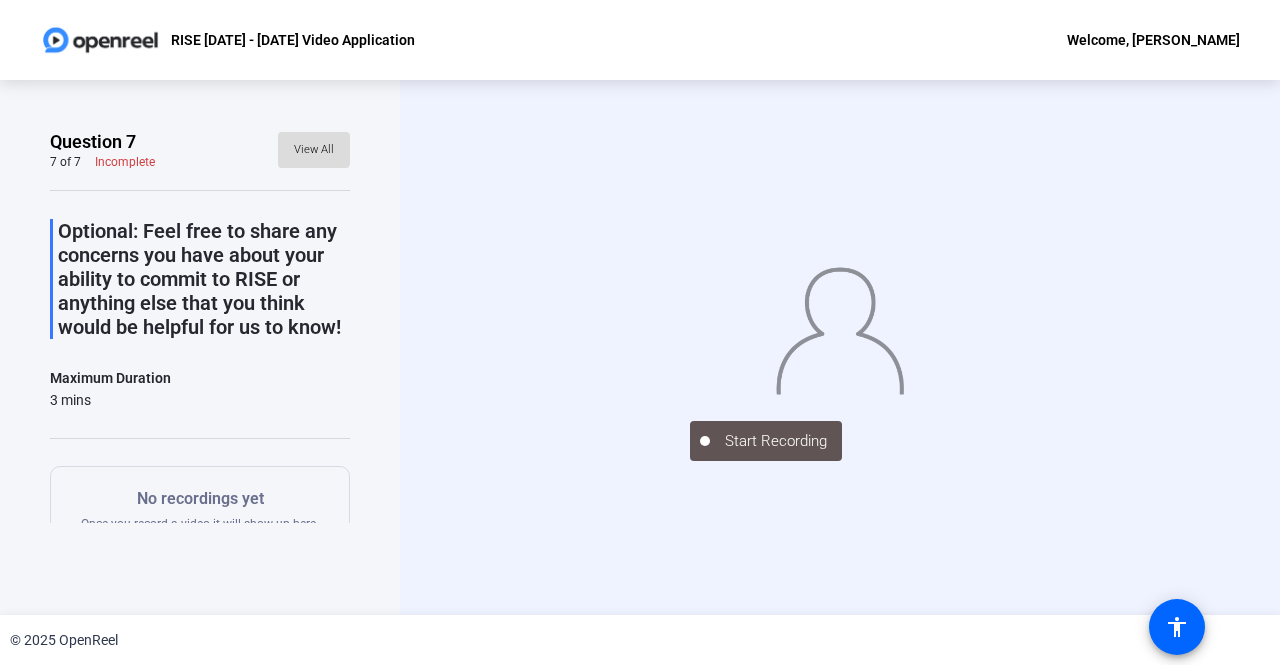 click on "View All" 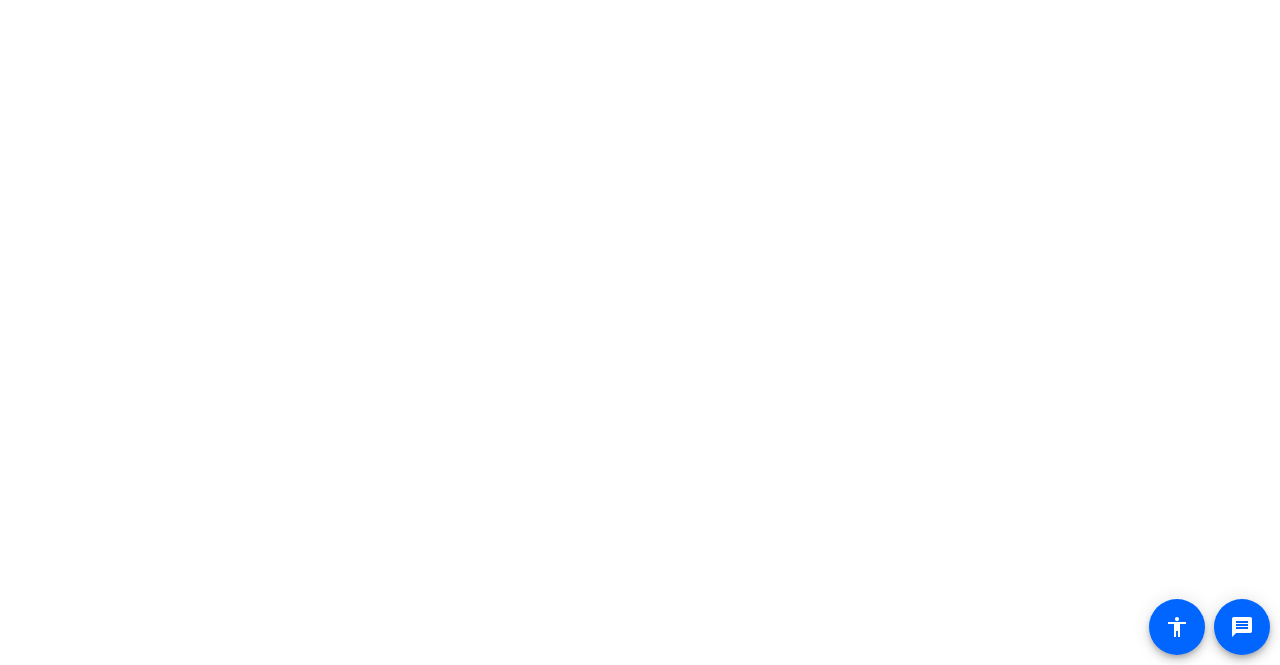scroll, scrollTop: 0, scrollLeft: 0, axis: both 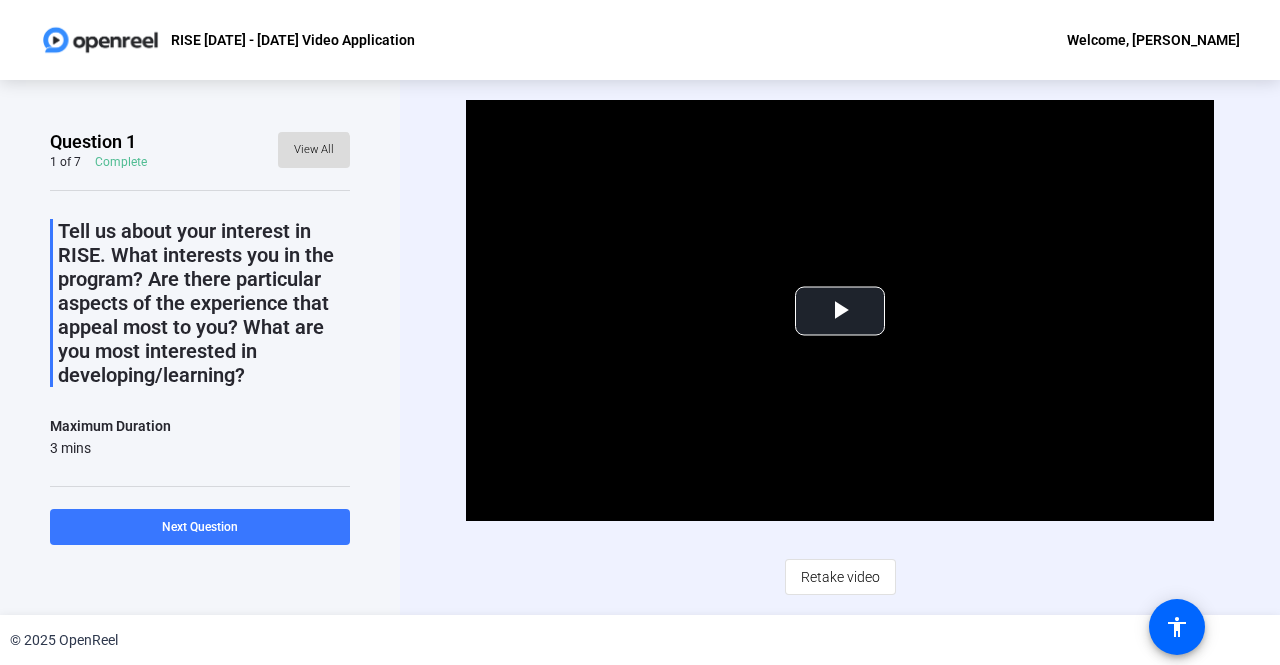 click on "View All" 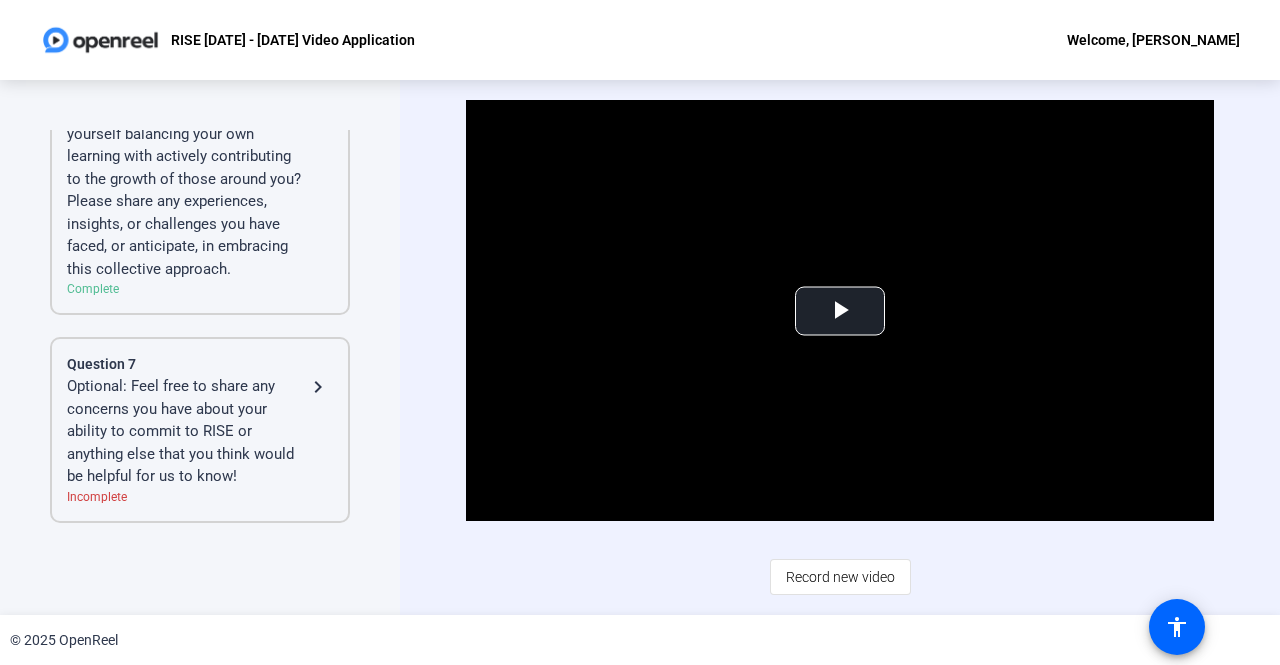 click on "Optional: Feel free to share any concerns you have about your ability to commit to RISE or anything else that you think would be helpful for us to know!" 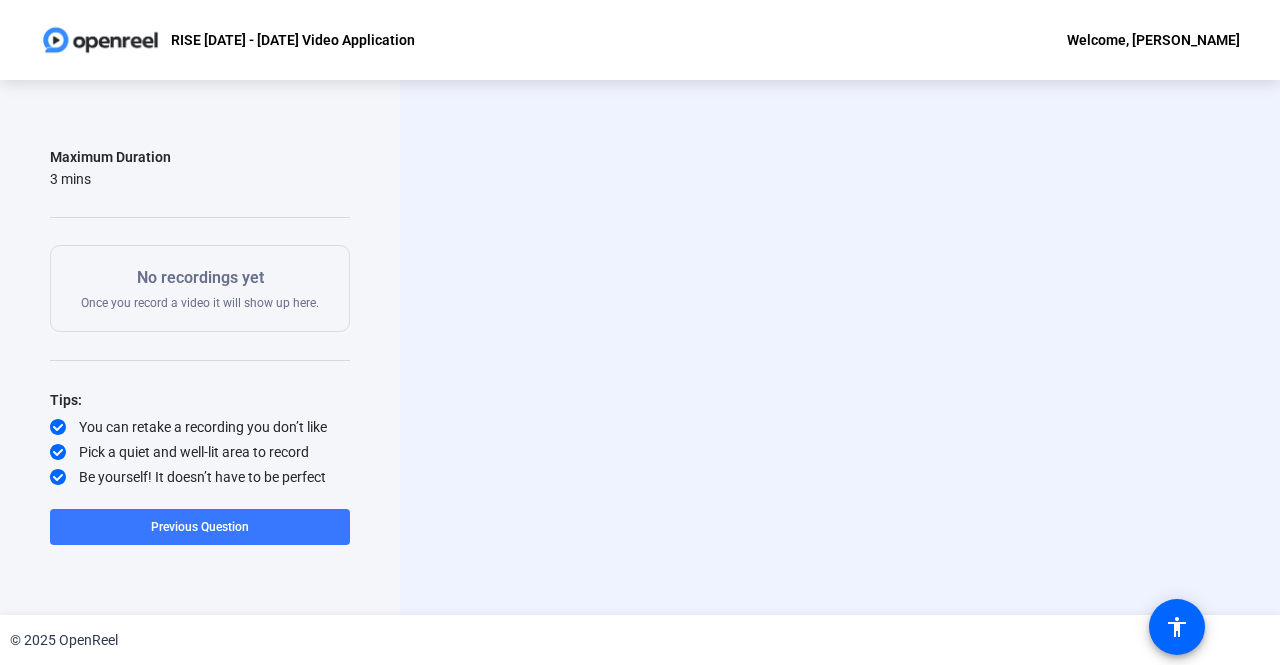 scroll, scrollTop: 243, scrollLeft: 0, axis: vertical 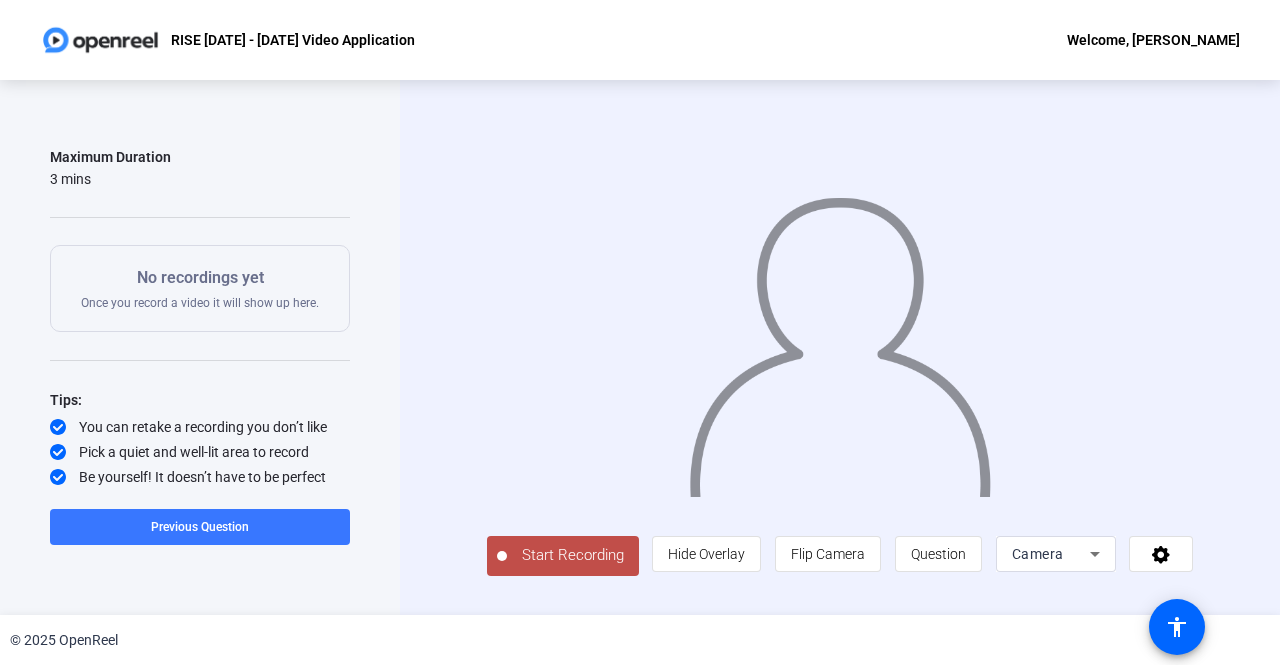 click on "Start Recording" 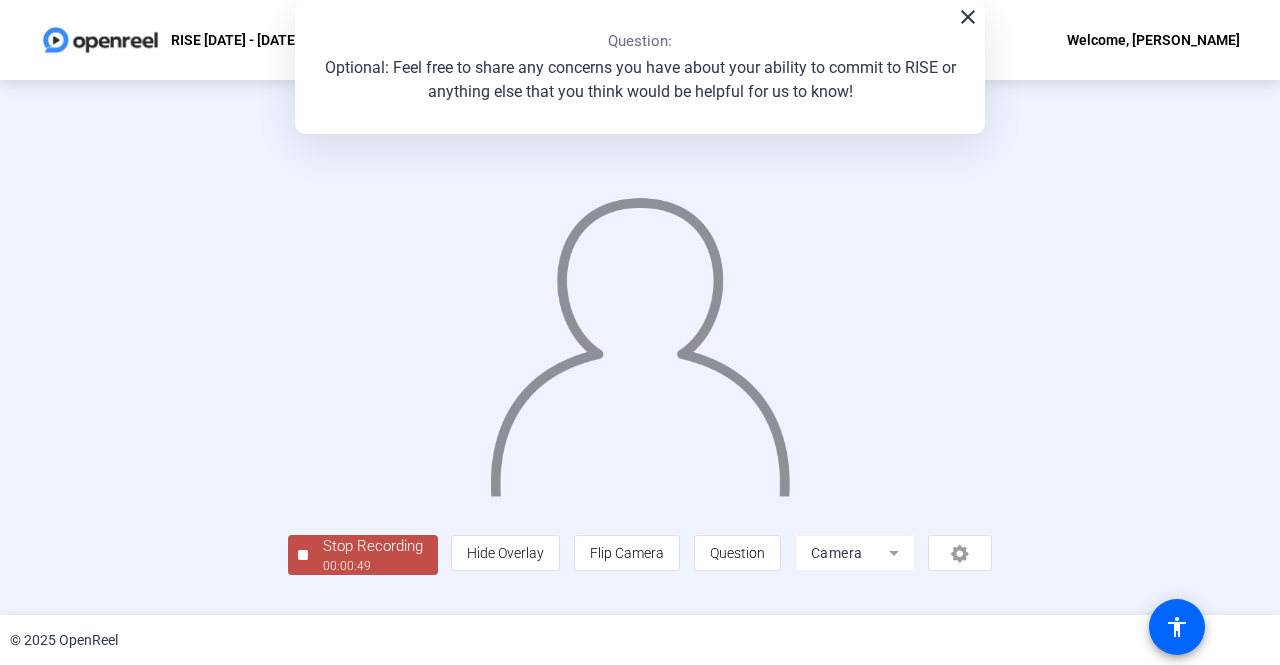 scroll, scrollTop: 83, scrollLeft: 0, axis: vertical 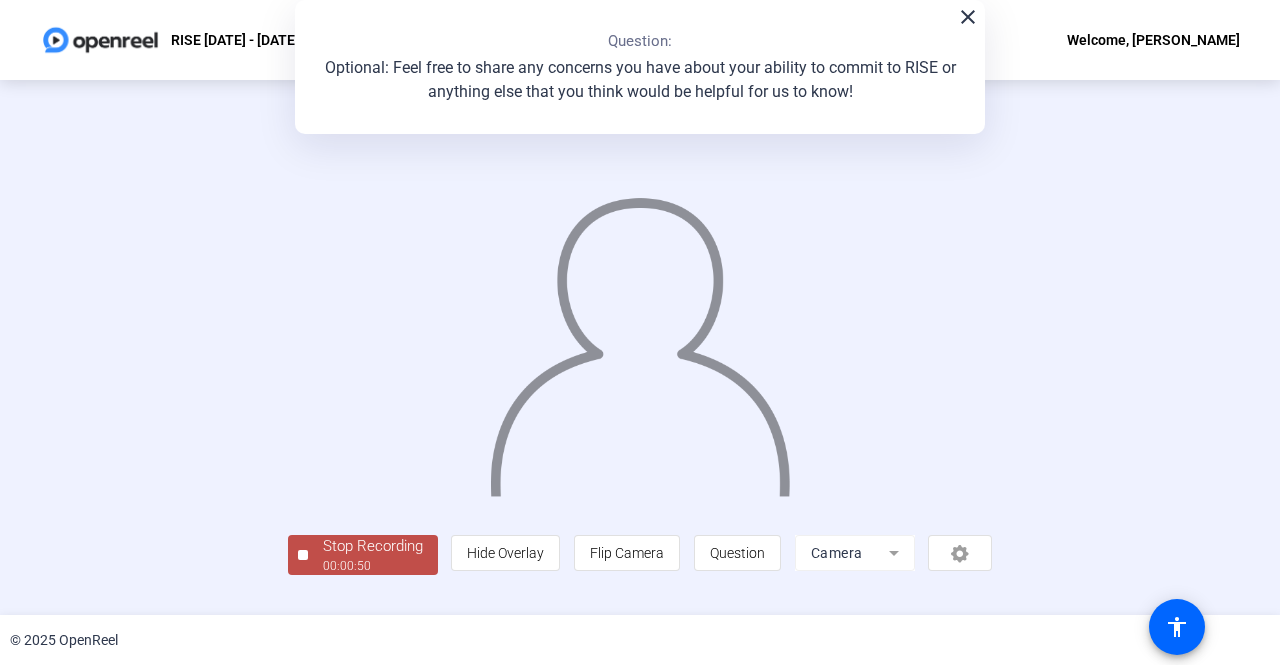 click on "00:00:50" 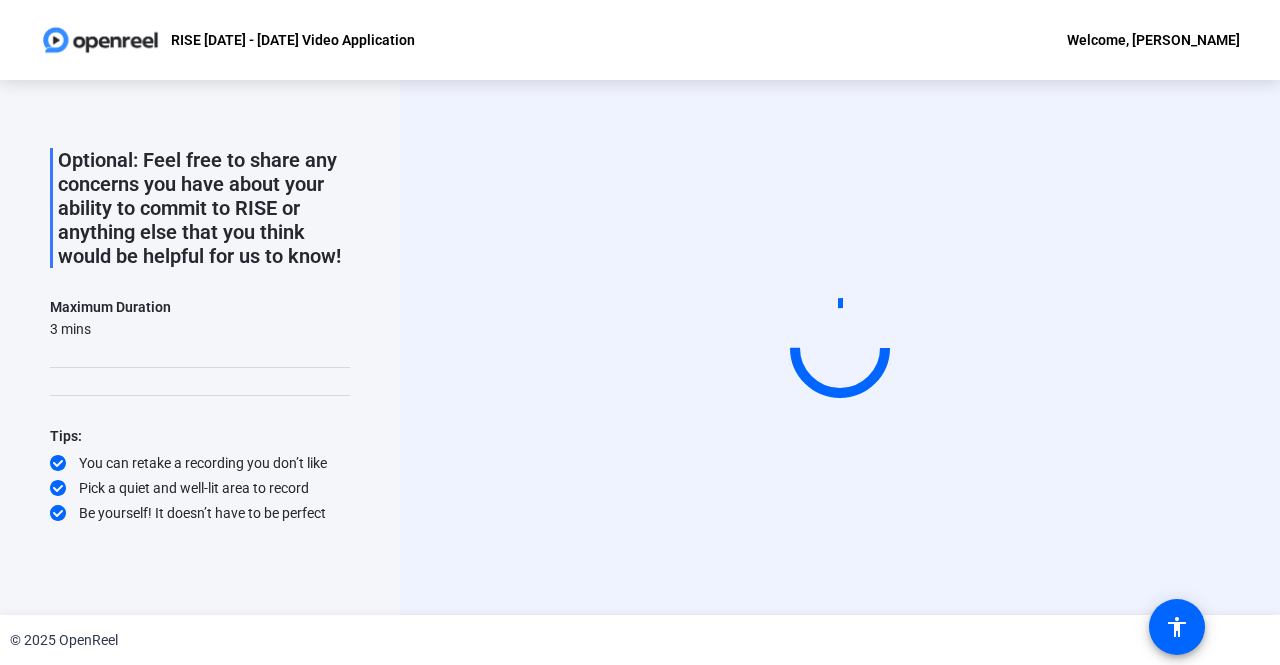 scroll, scrollTop: 93, scrollLeft: 0, axis: vertical 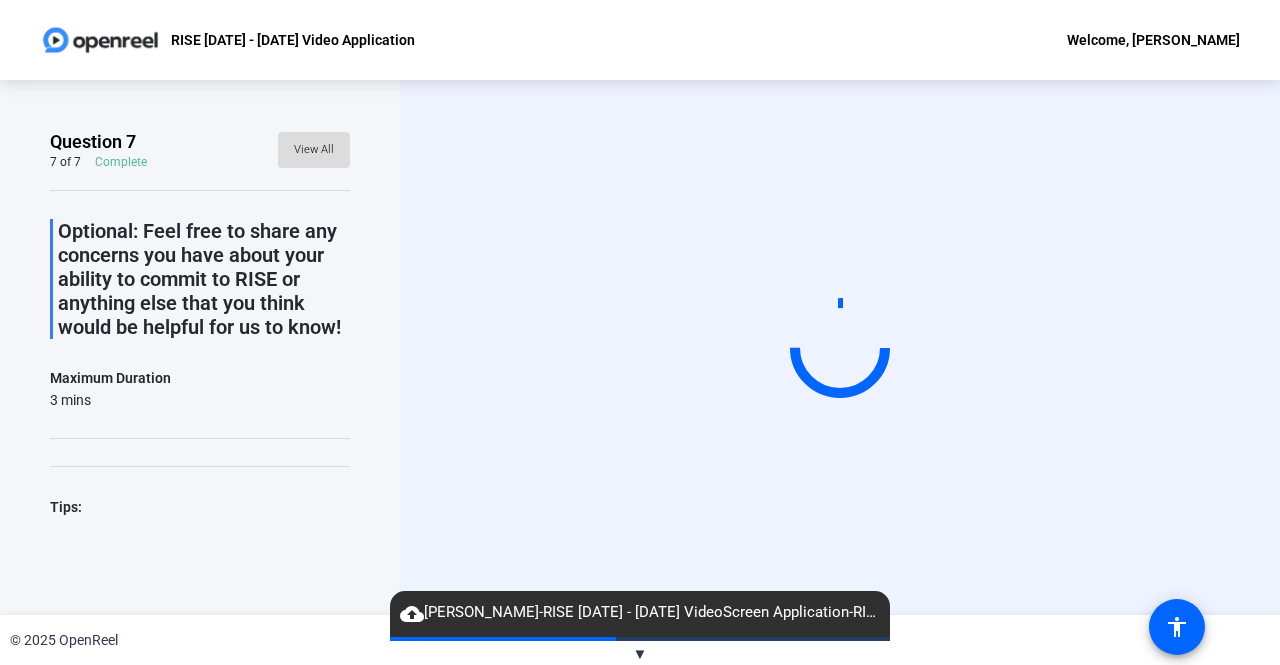 click on "View All" 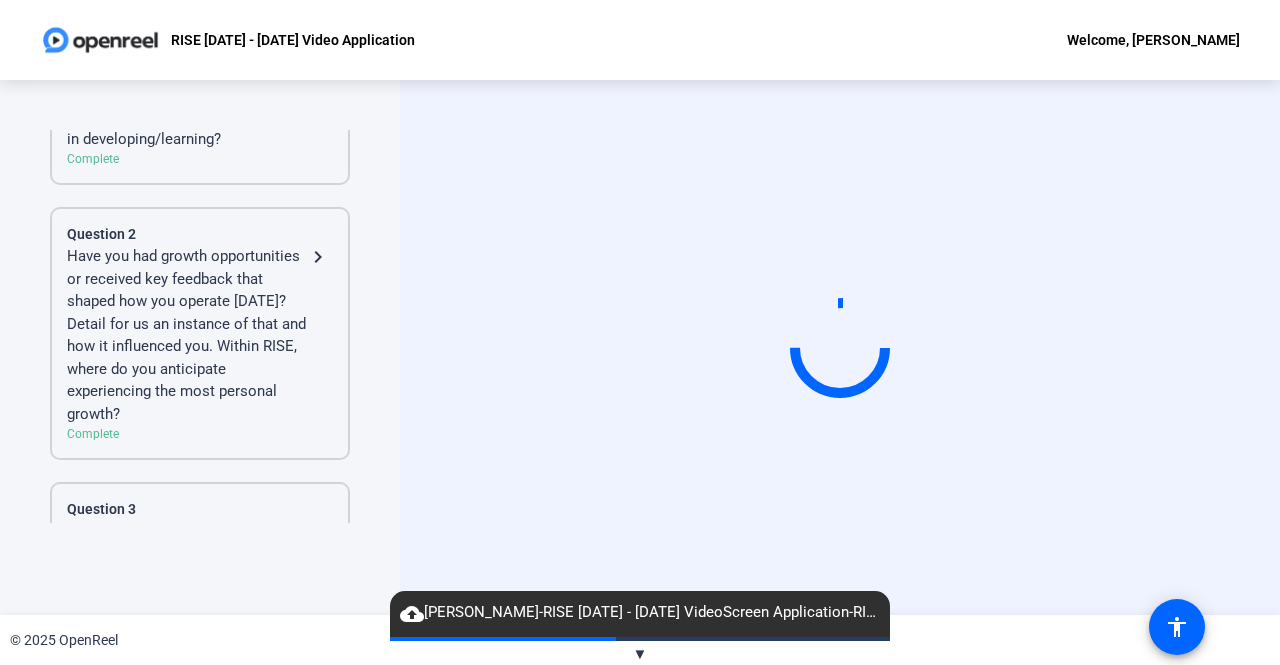 scroll, scrollTop: 1308, scrollLeft: 0, axis: vertical 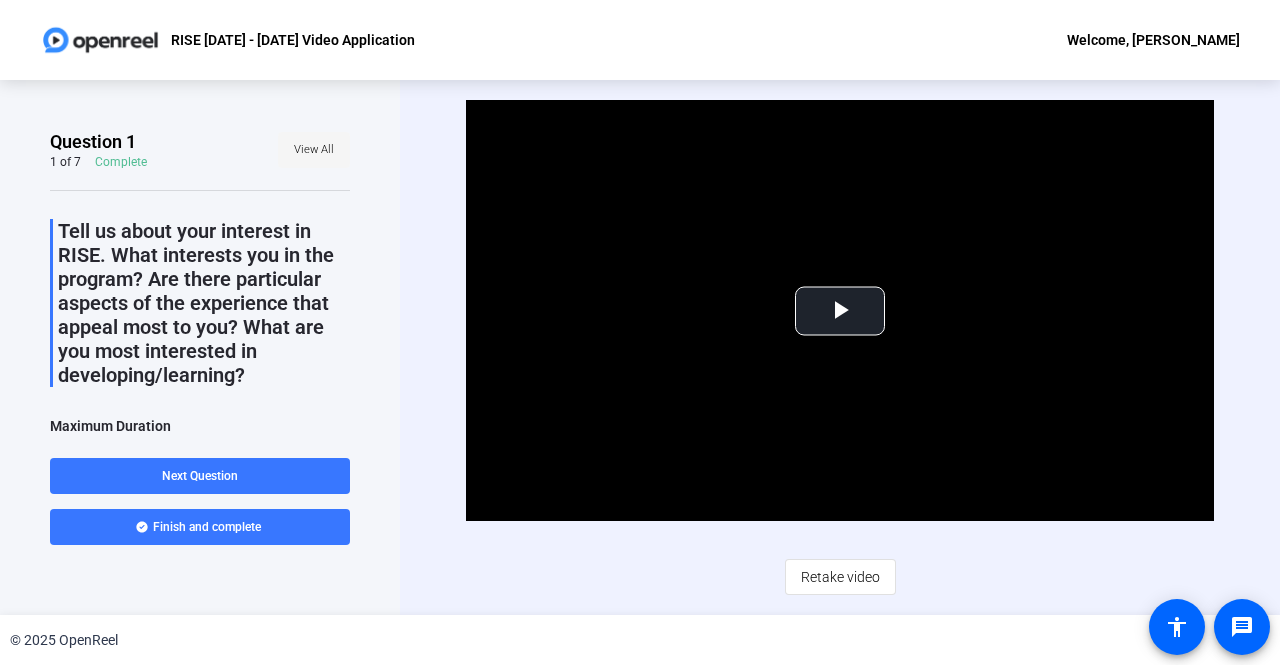 click 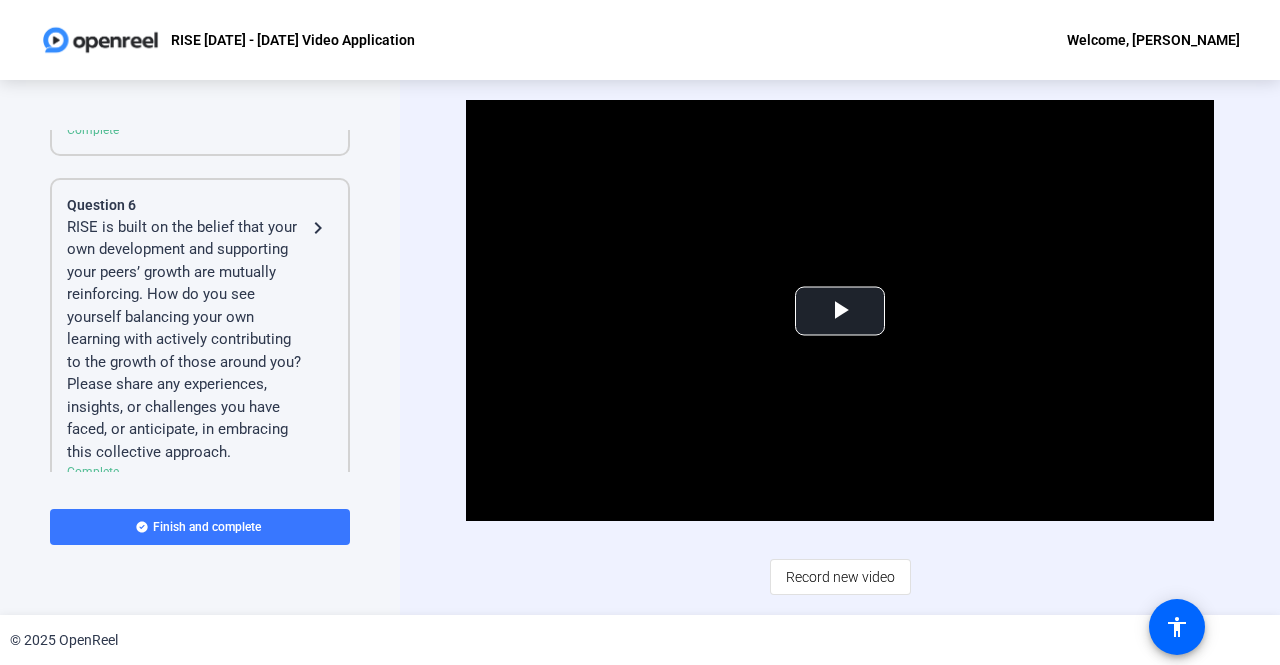 scroll, scrollTop: 1359, scrollLeft: 0, axis: vertical 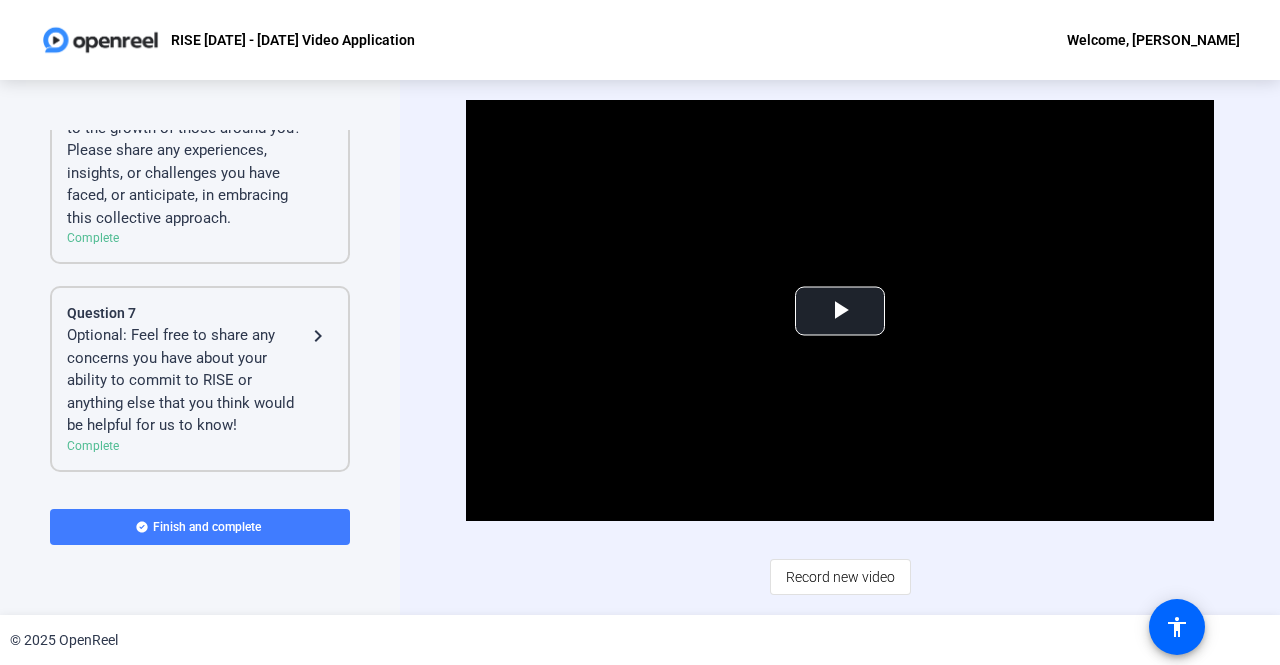 click 